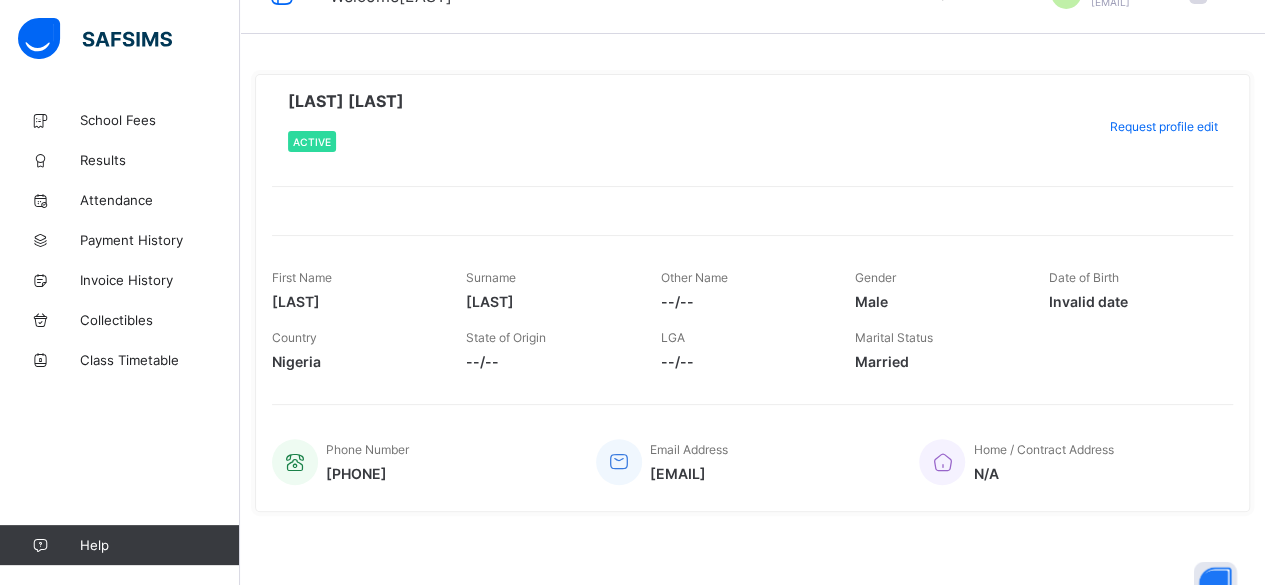 scroll, scrollTop: 0, scrollLeft: 0, axis: both 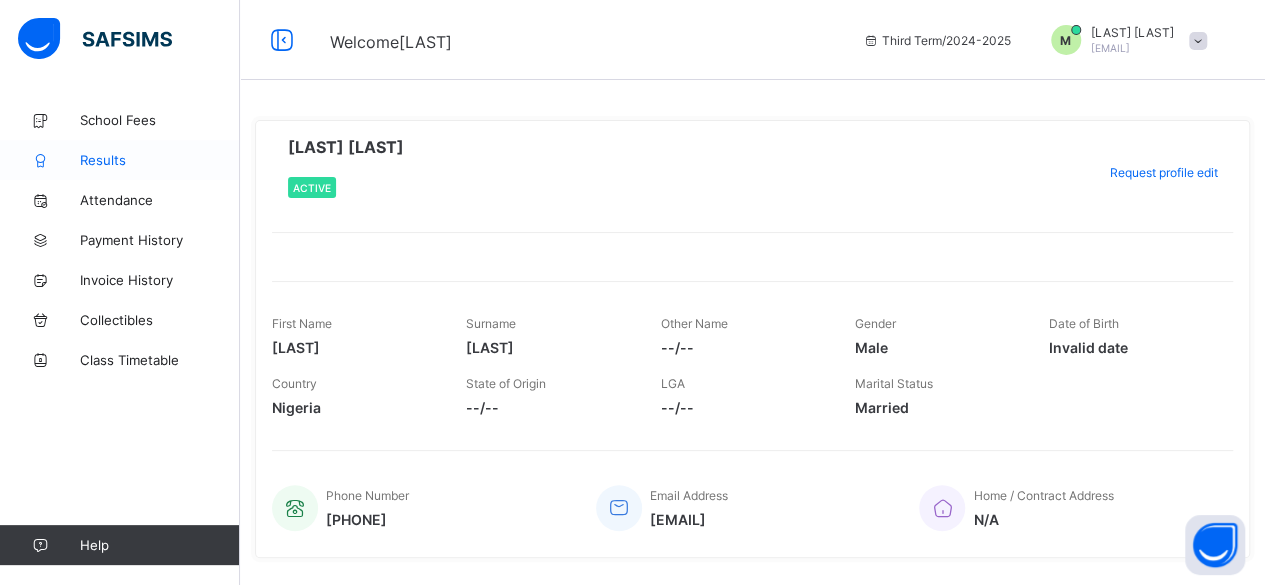 click on "Results" at bounding box center [160, 160] 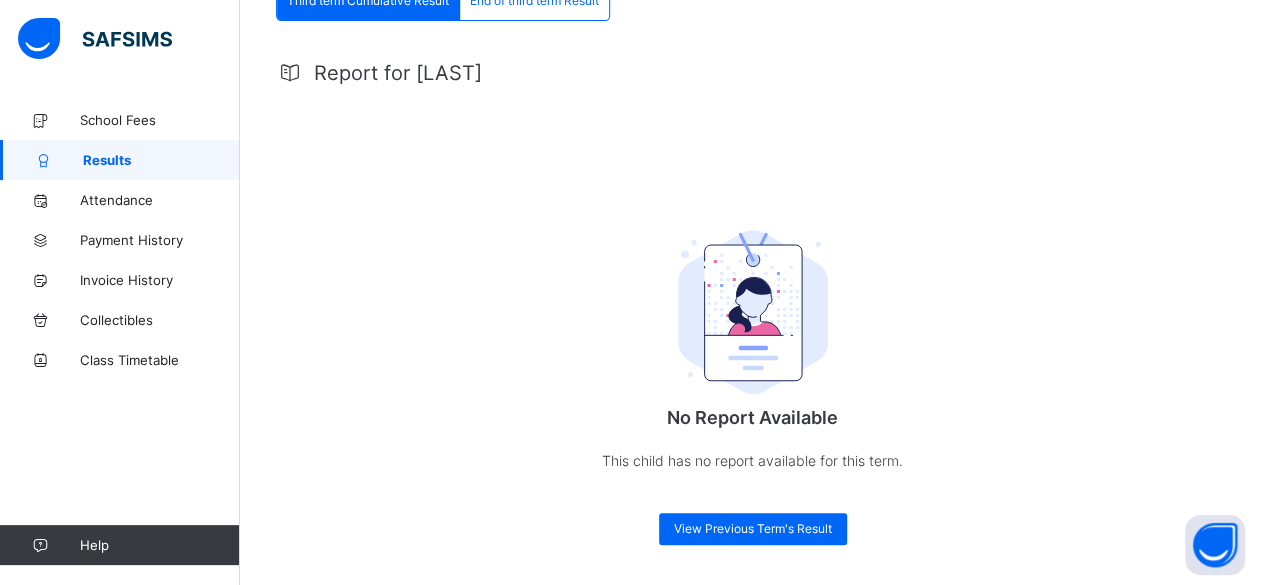 scroll, scrollTop: 0, scrollLeft: 0, axis: both 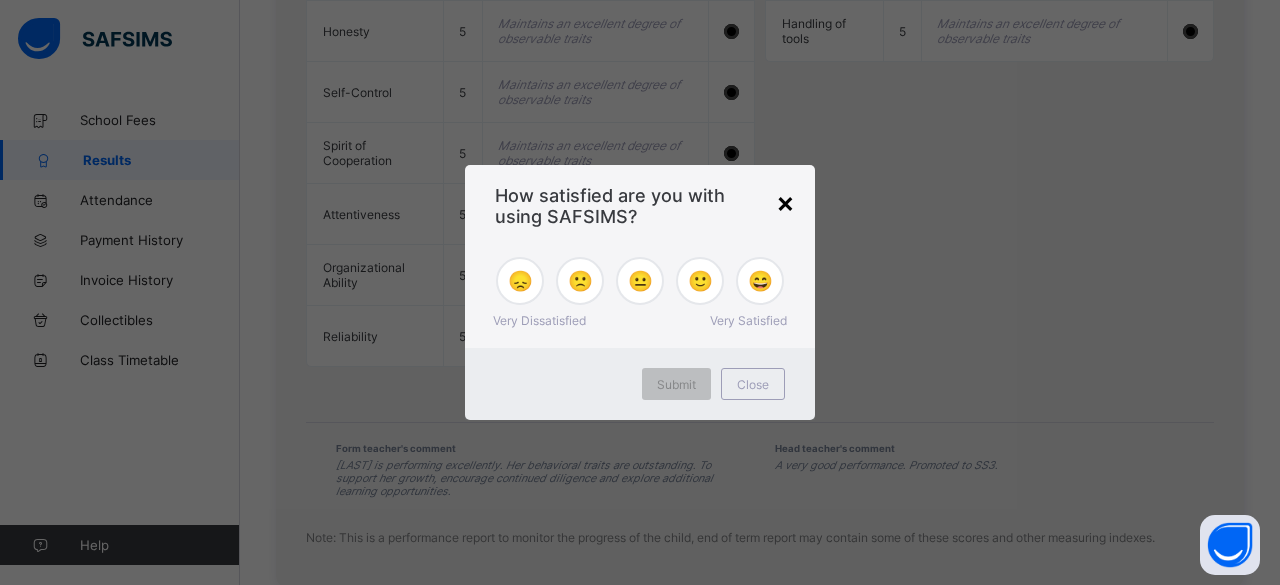 click on "×" at bounding box center [785, 202] 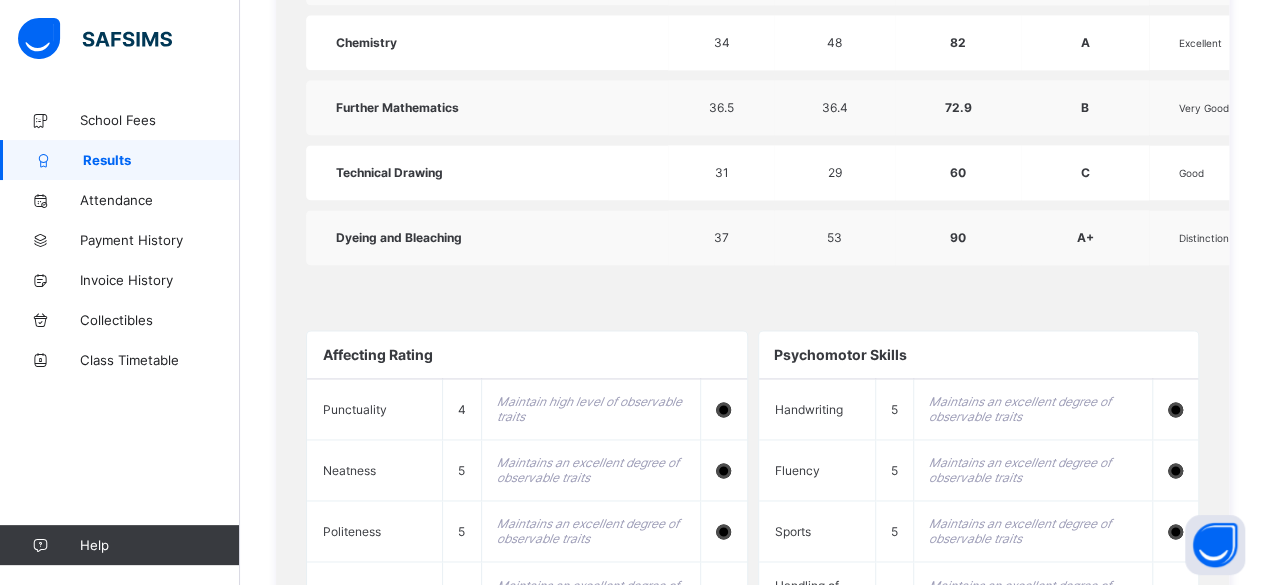 scroll, scrollTop: 1370, scrollLeft: 0, axis: vertical 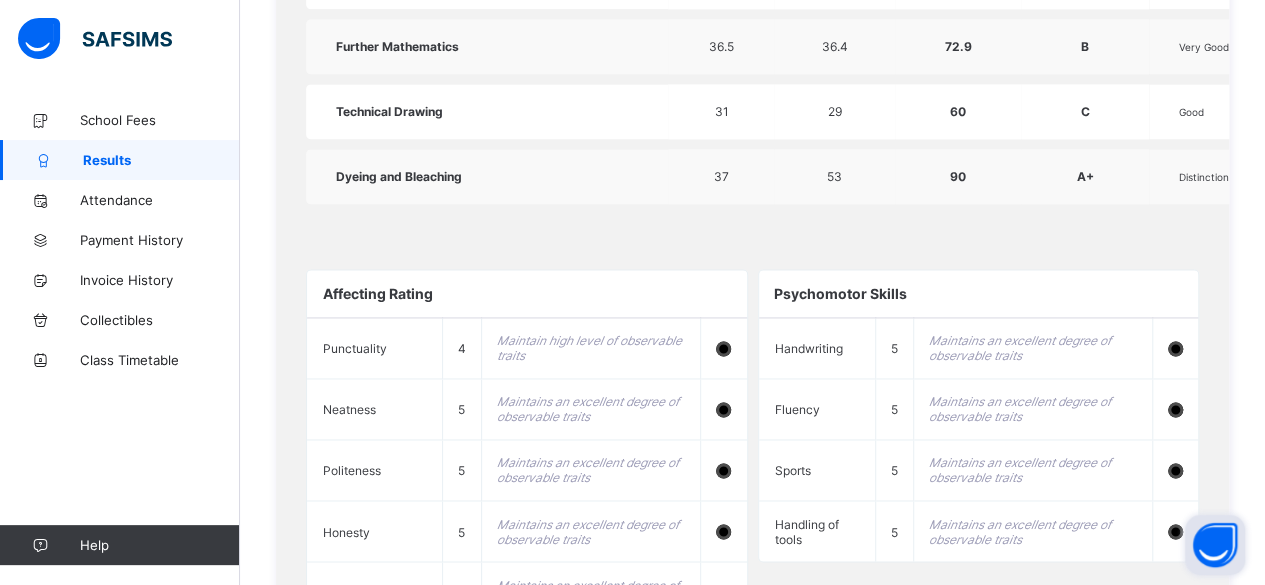click at bounding box center [1215, 545] 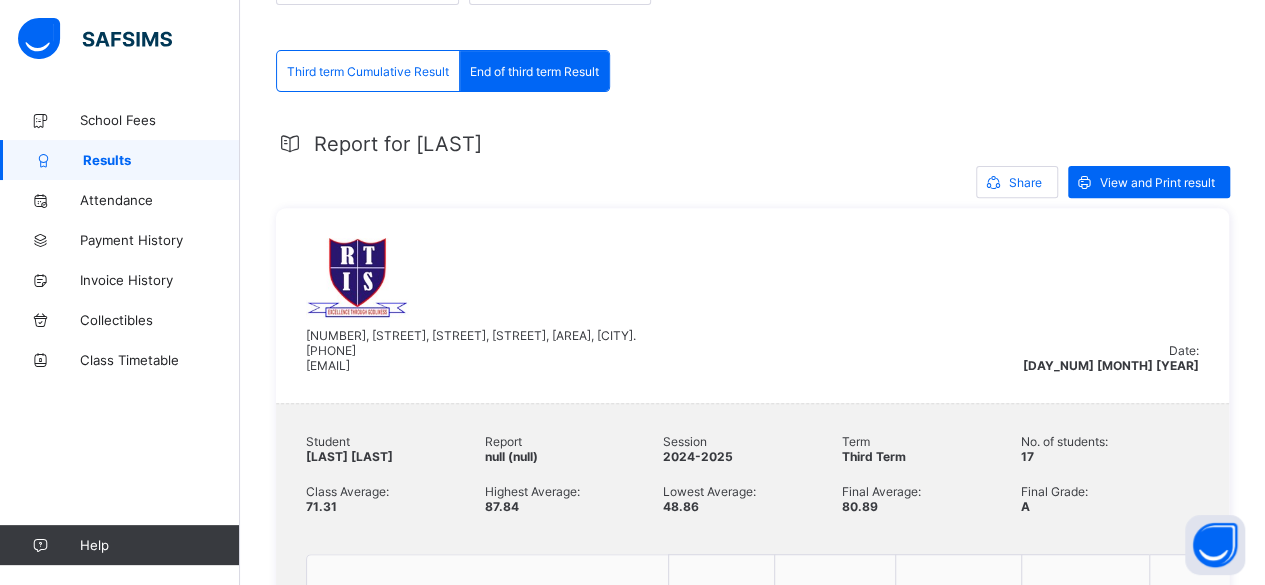 scroll, scrollTop: 290, scrollLeft: 0, axis: vertical 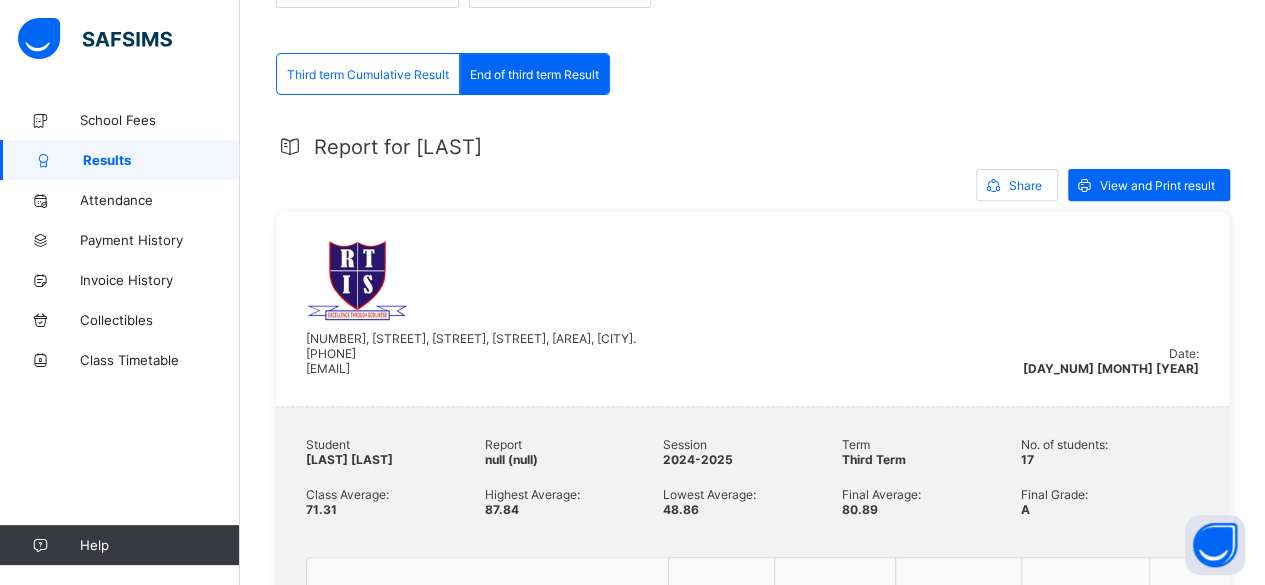 click on "Third term Cumulative Result" at bounding box center (368, 74) 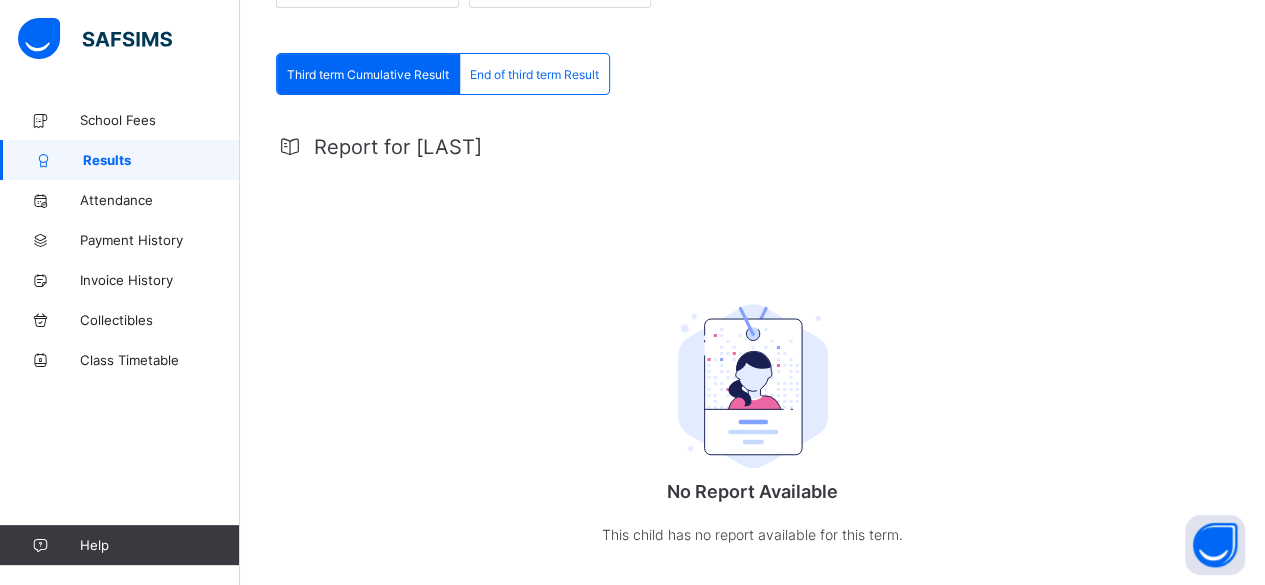 scroll, scrollTop: 0, scrollLeft: 0, axis: both 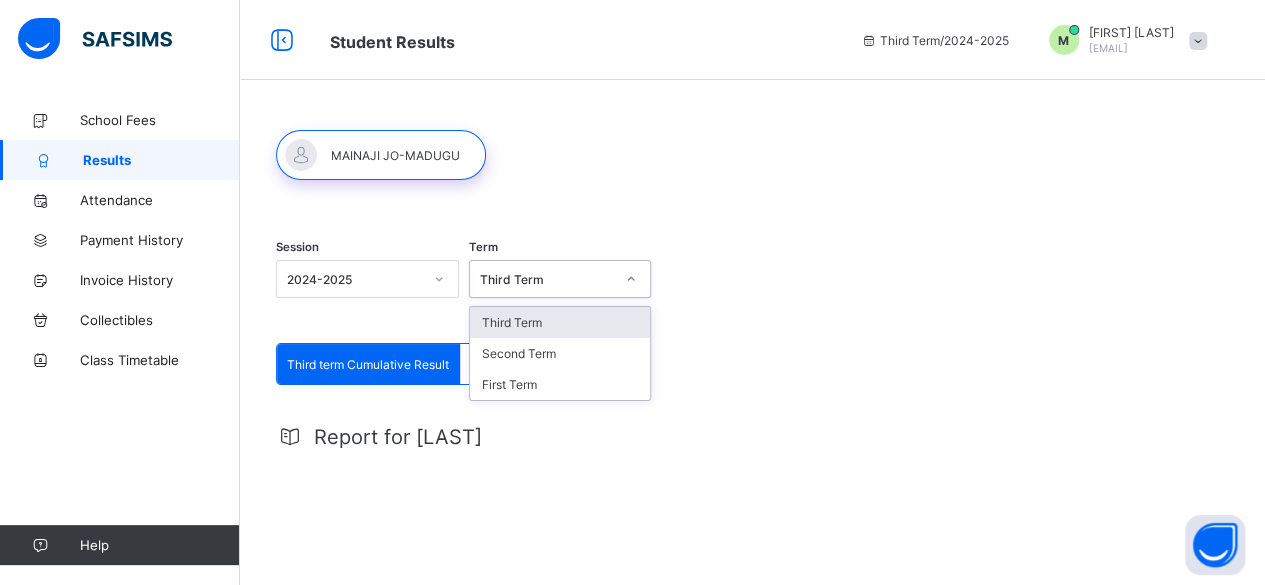 click on "Third Term" at bounding box center [547, 279] 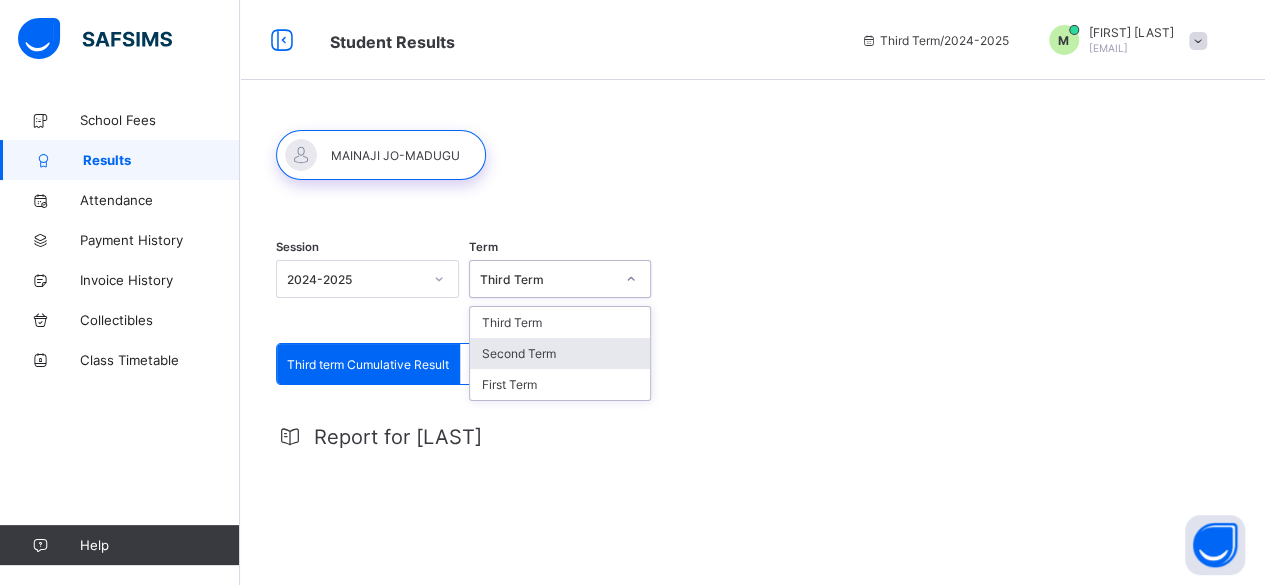click on "Second Term" at bounding box center [560, 353] 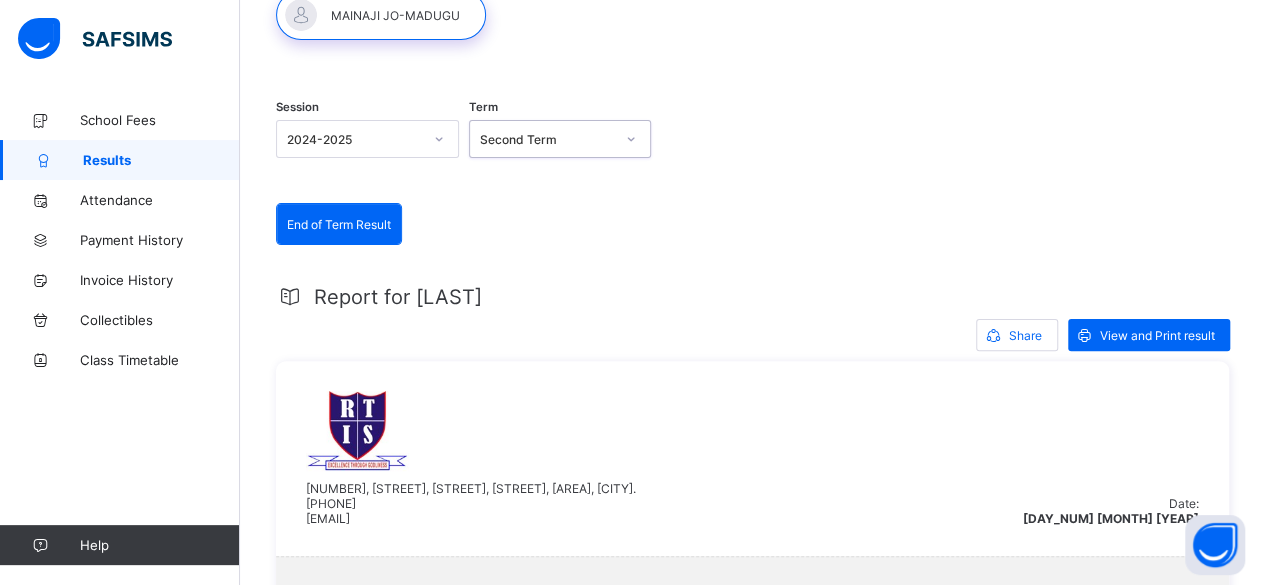 scroll, scrollTop: 43, scrollLeft: 0, axis: vertical 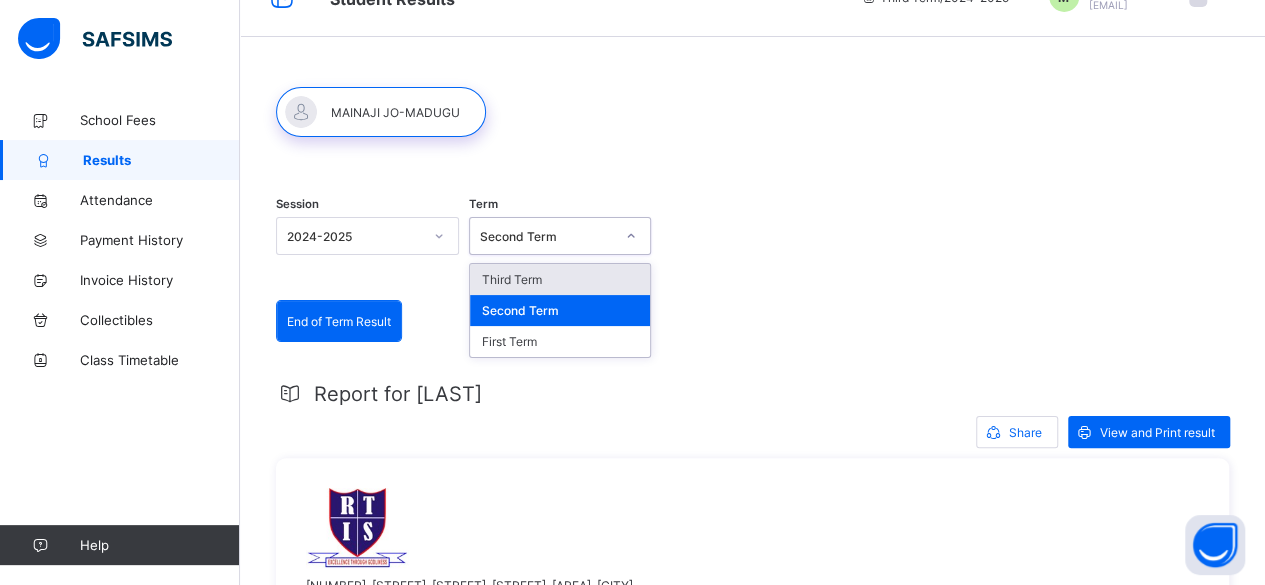 click on "Second Term" at bounding box center (547, 236) 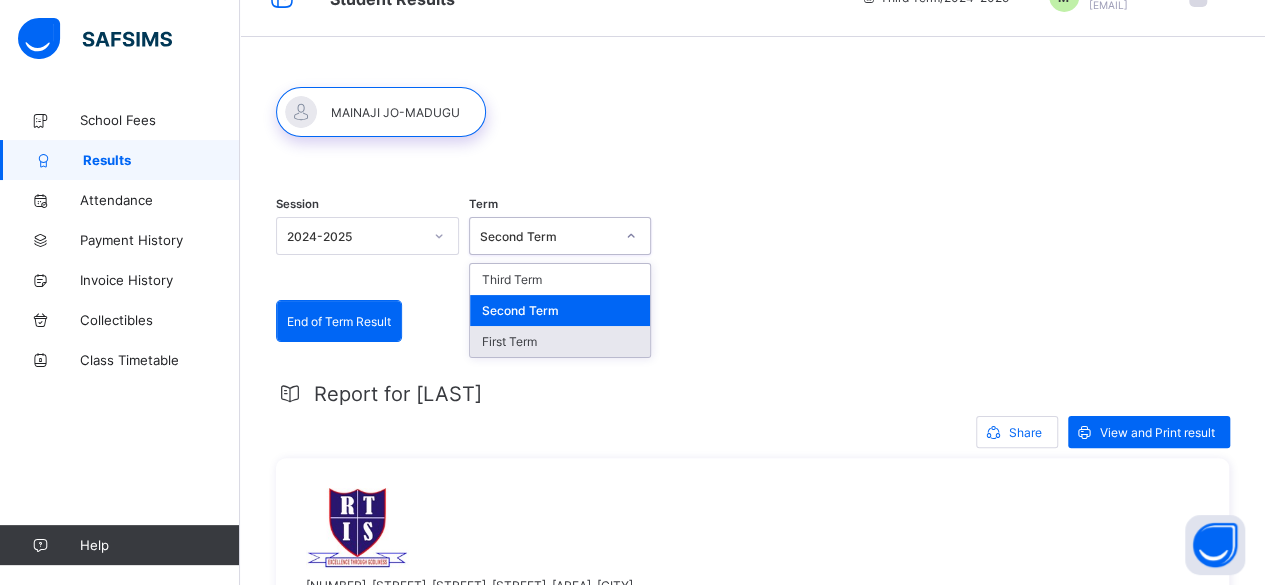 click on "First Term" at bounding box center [560, 341] 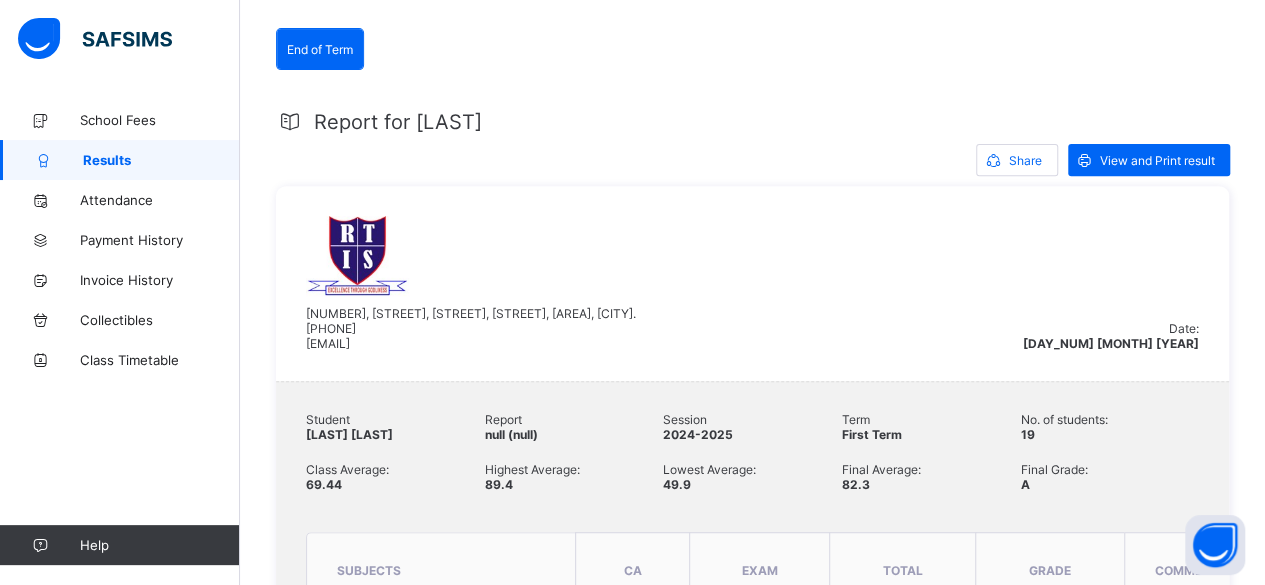 scroll, scrollTop: 328, scrollLeft: 0, axis: vertical 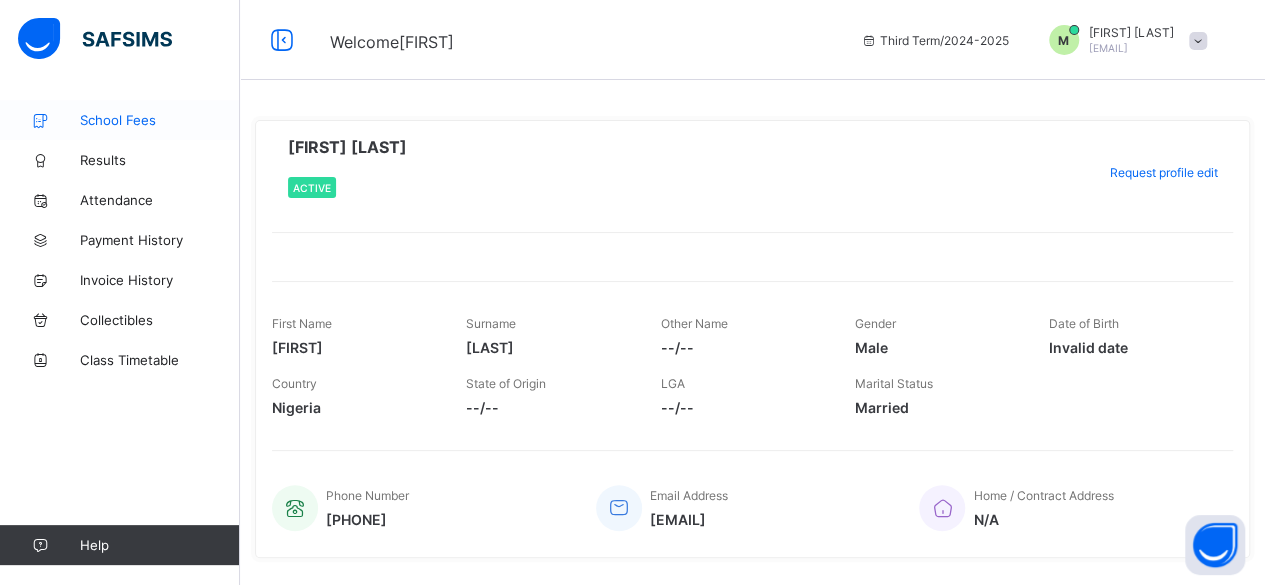 click on "School Fees" at bounding box center [160, 120] 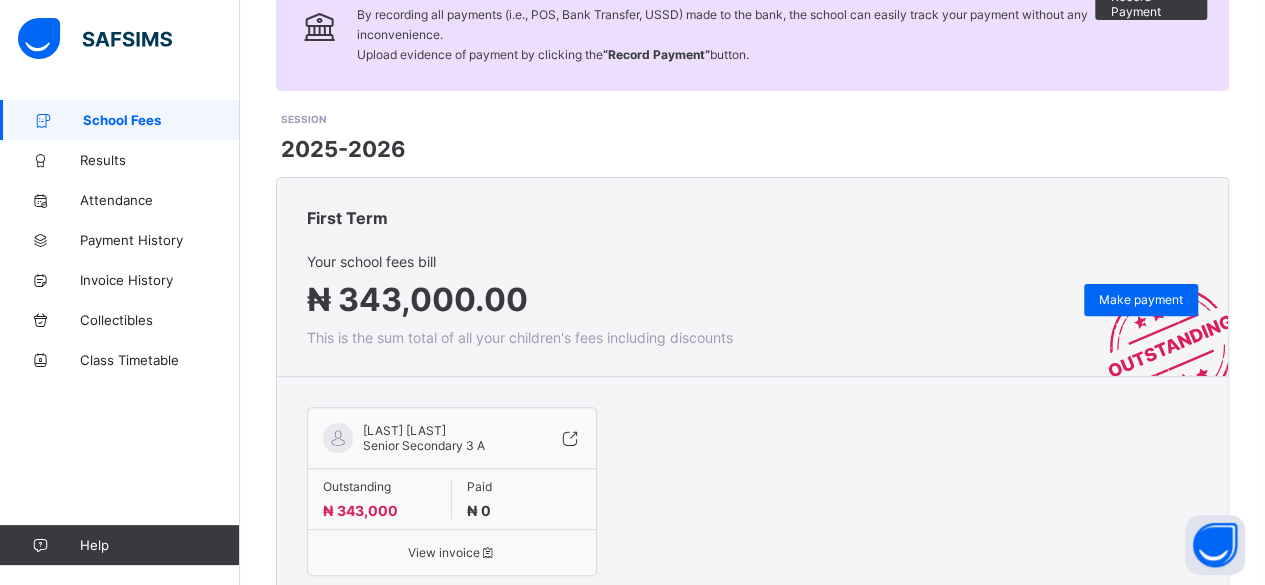 scroll, scrollTop: 259, scrollLeft: 0, axis: vertical 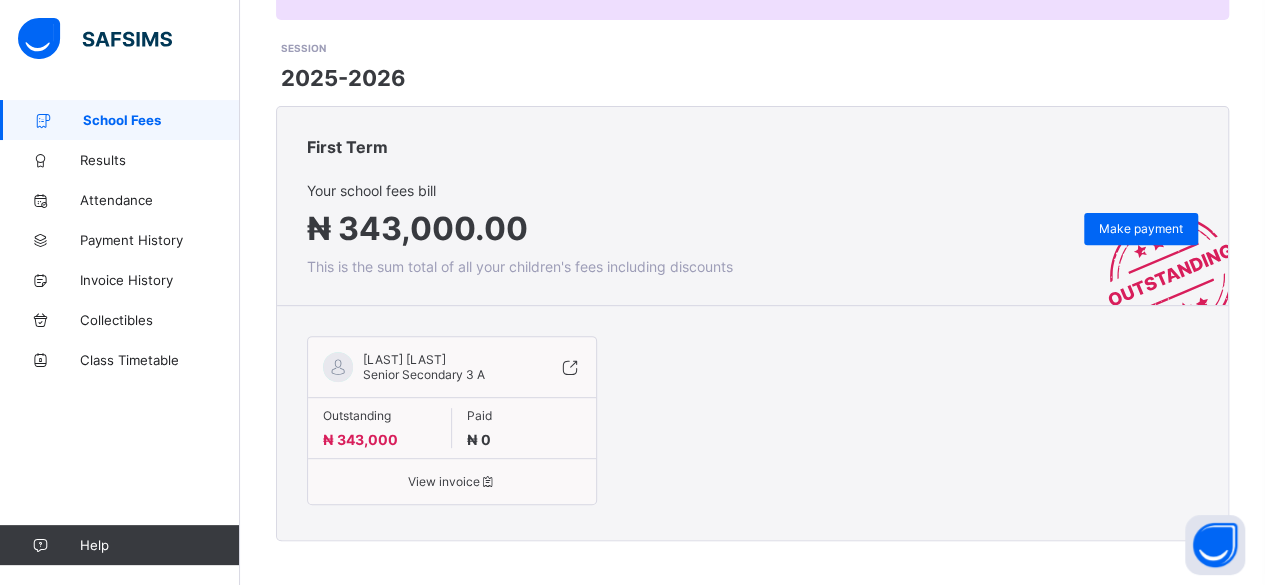 click on "View invoice" at bounding box center (452, 473) 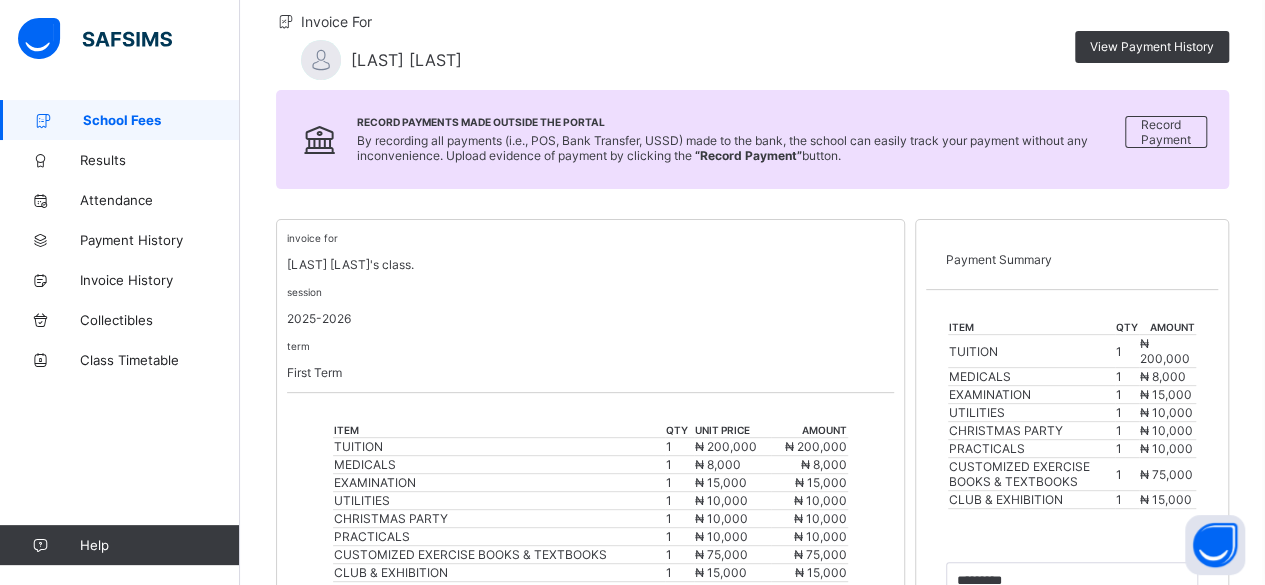 scroll, scrollTop: 163, scrollLeft: 0, axis: vertical 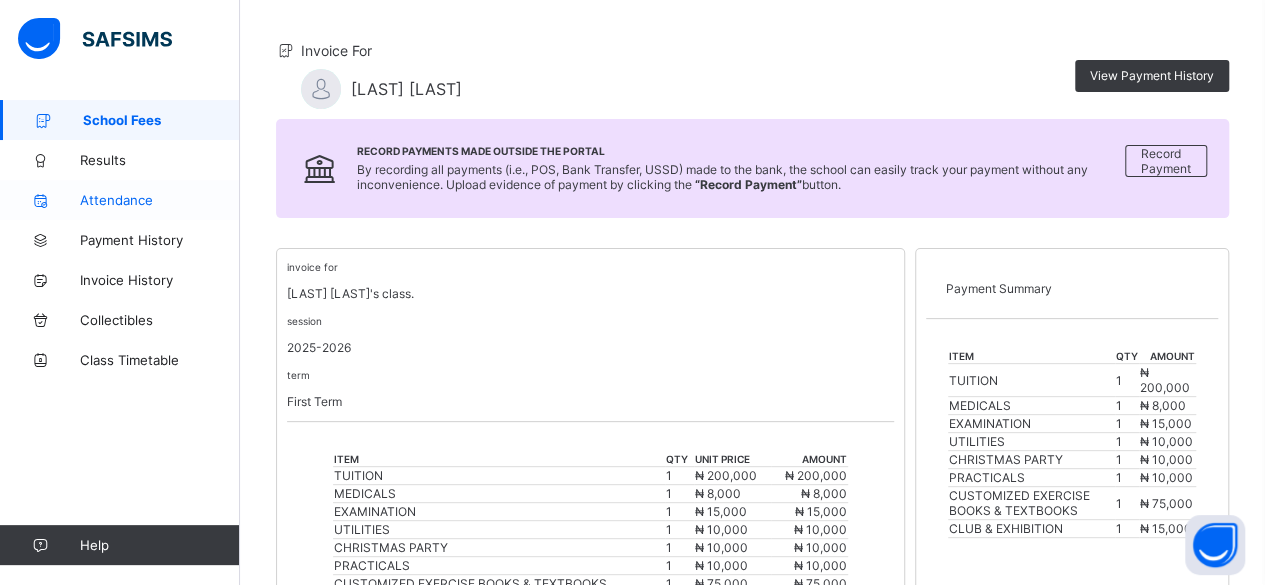 click on "Attendance" at bounding box center [160, 200] 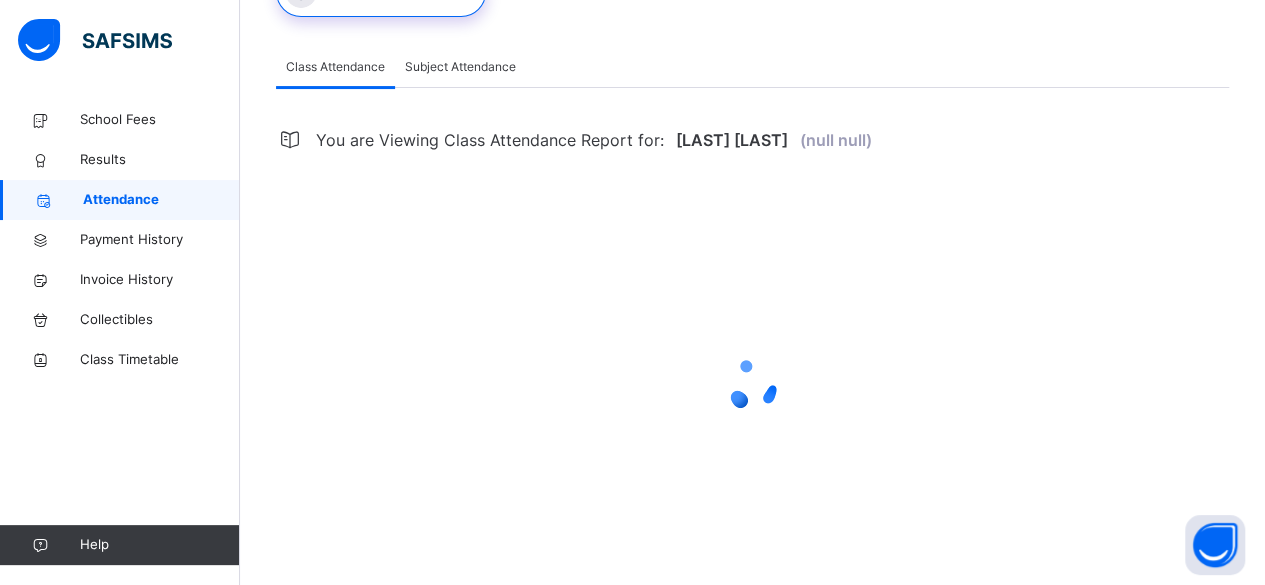scroll, scrollTop: 0, scrollLeft: 0, axis: both 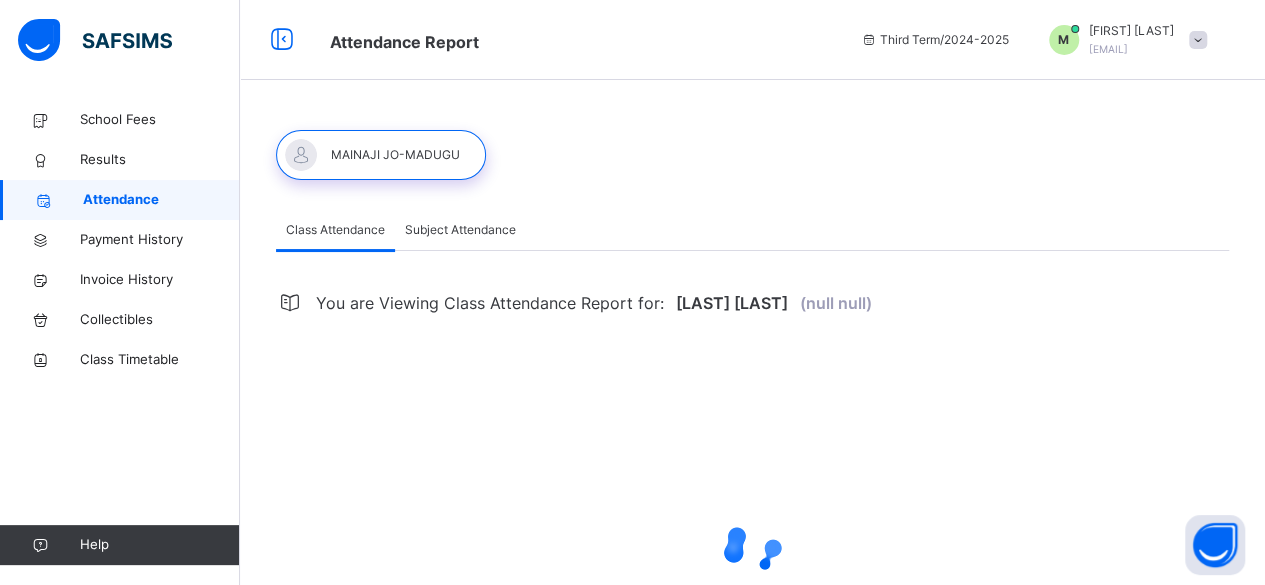select on "****" 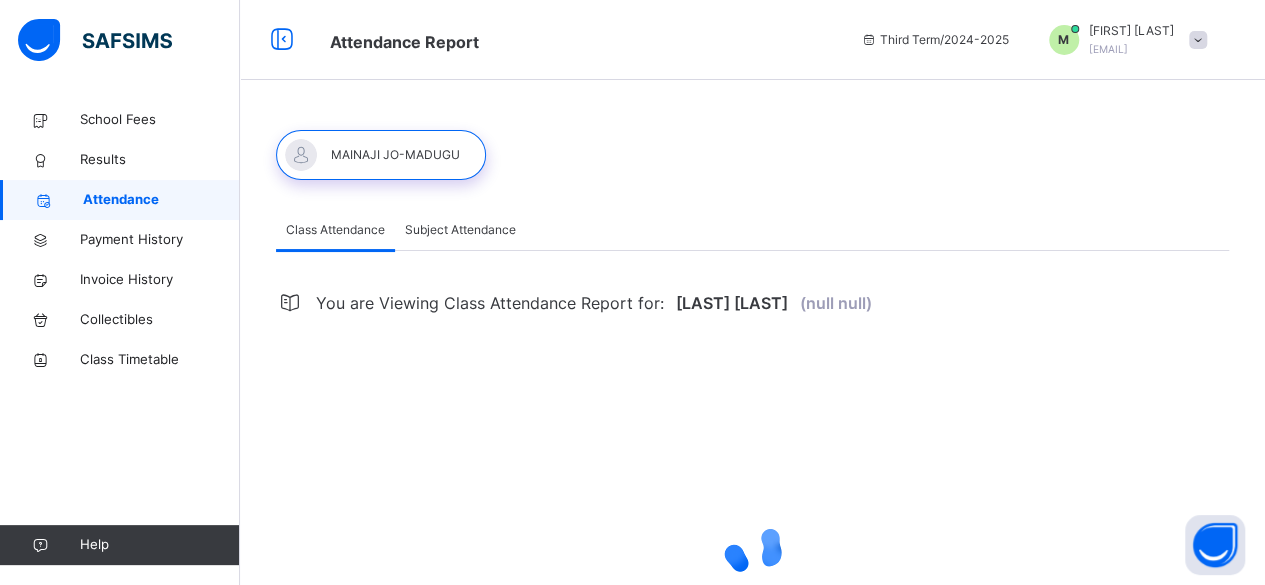 select on "*" 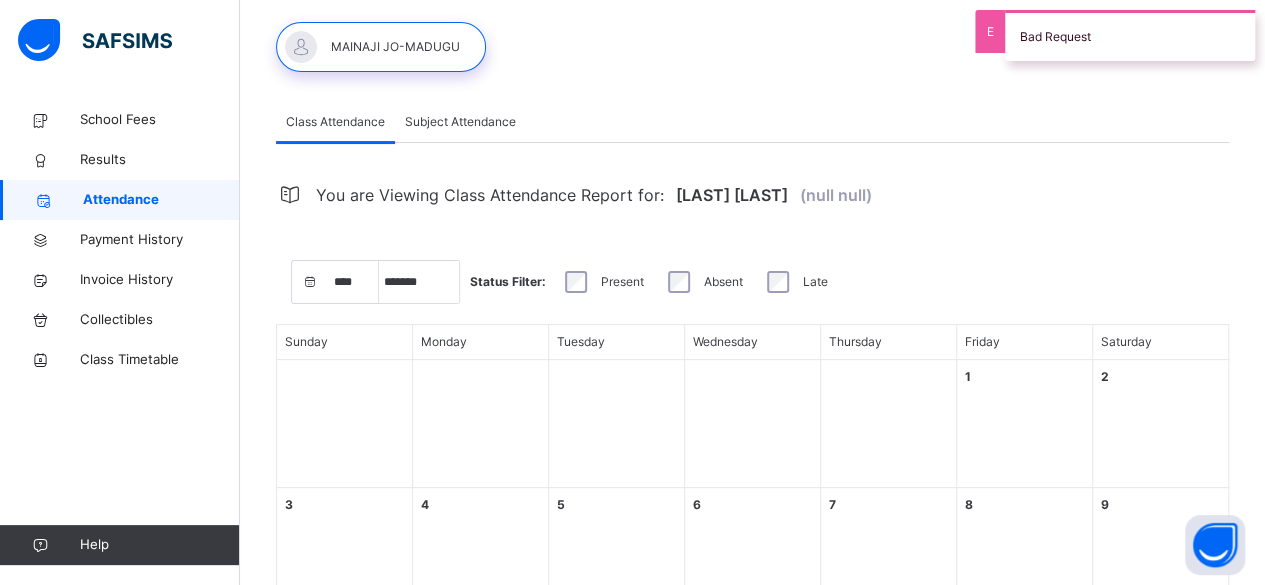 scroll, scrollTop: 109, scrollLeft: 0, axis: vertical 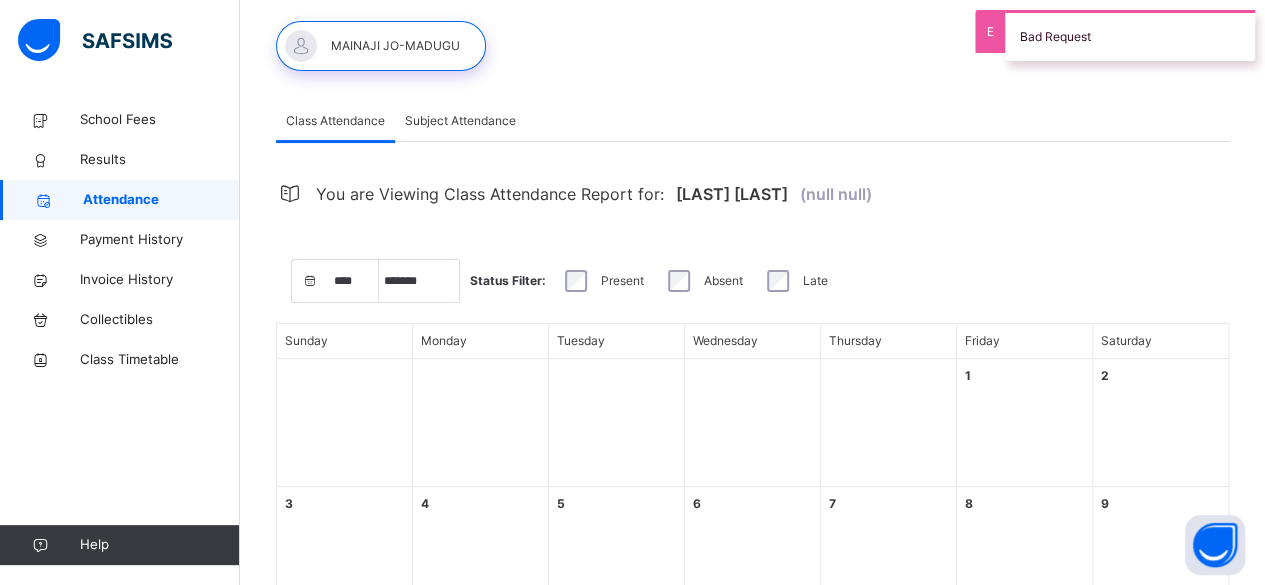 click on "Subject Attendance" at bounding box center [460, 121] 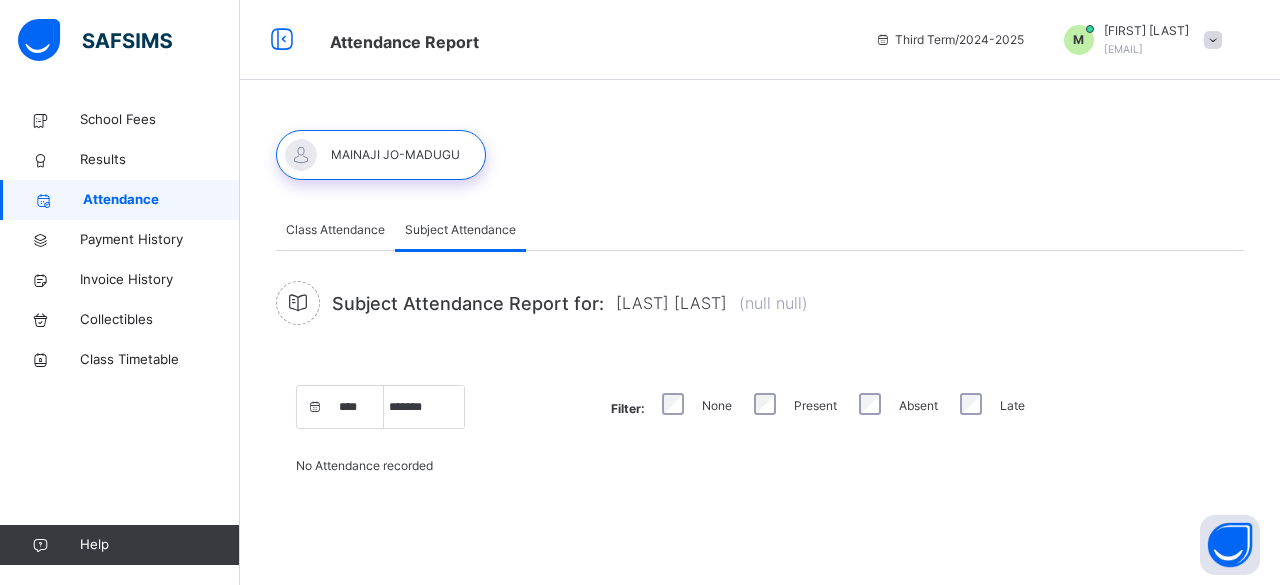click on "Class Attendance" at bounding box center (335, 230) 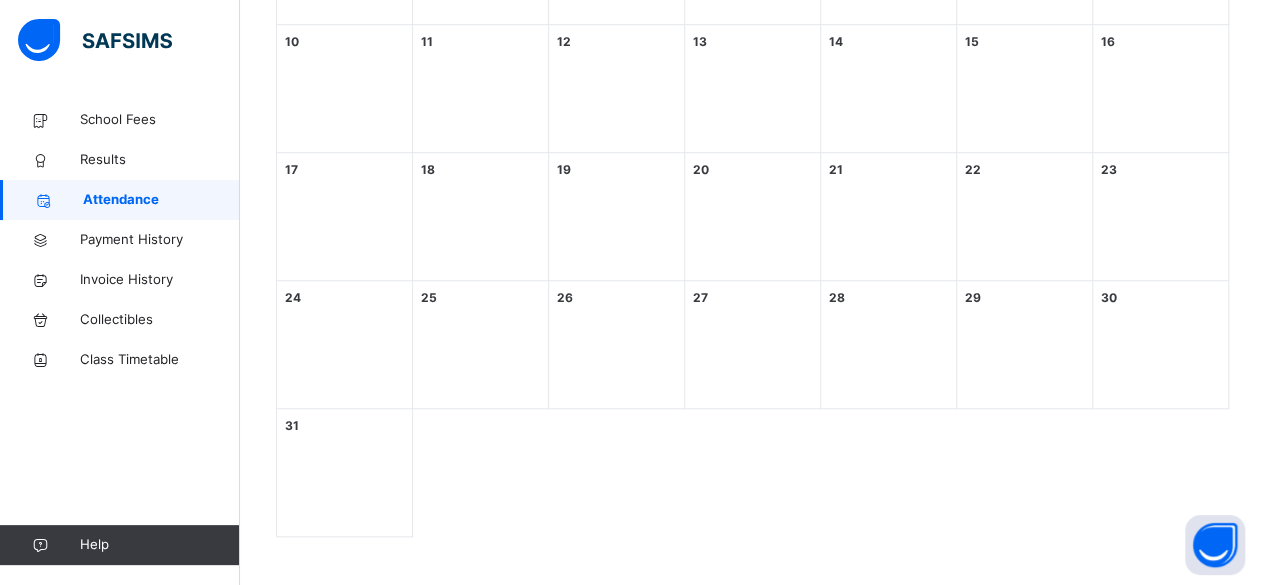 scroll, scrollTop: 591, scrollLeft: 0, axis: vertical 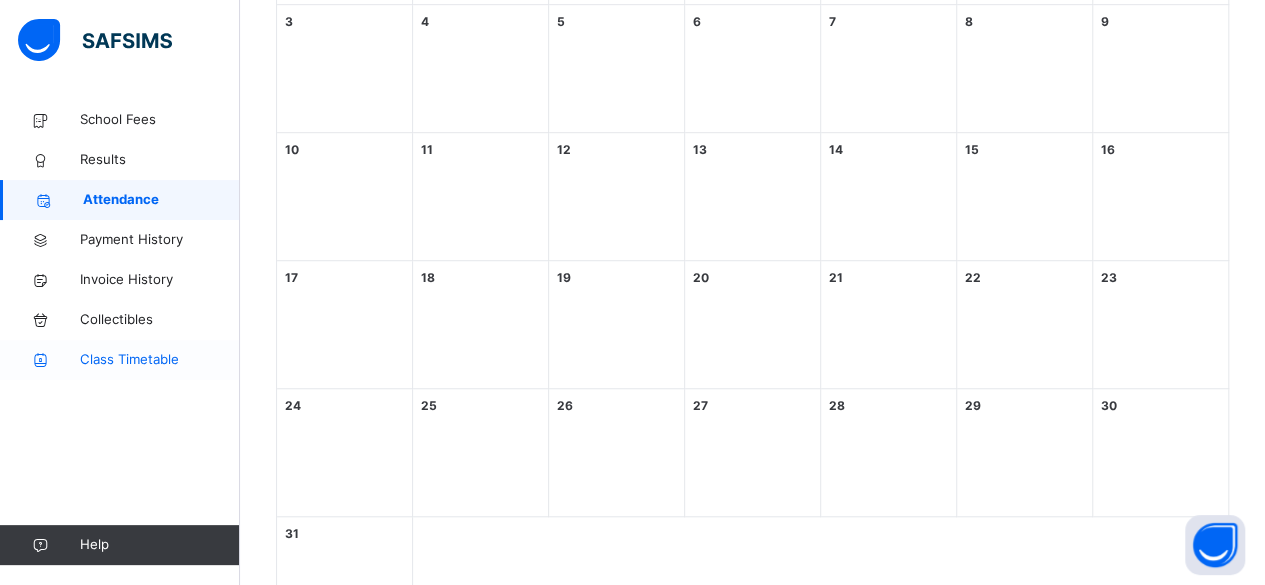 click on "Class Timetable" at bounding box center (160, 360) 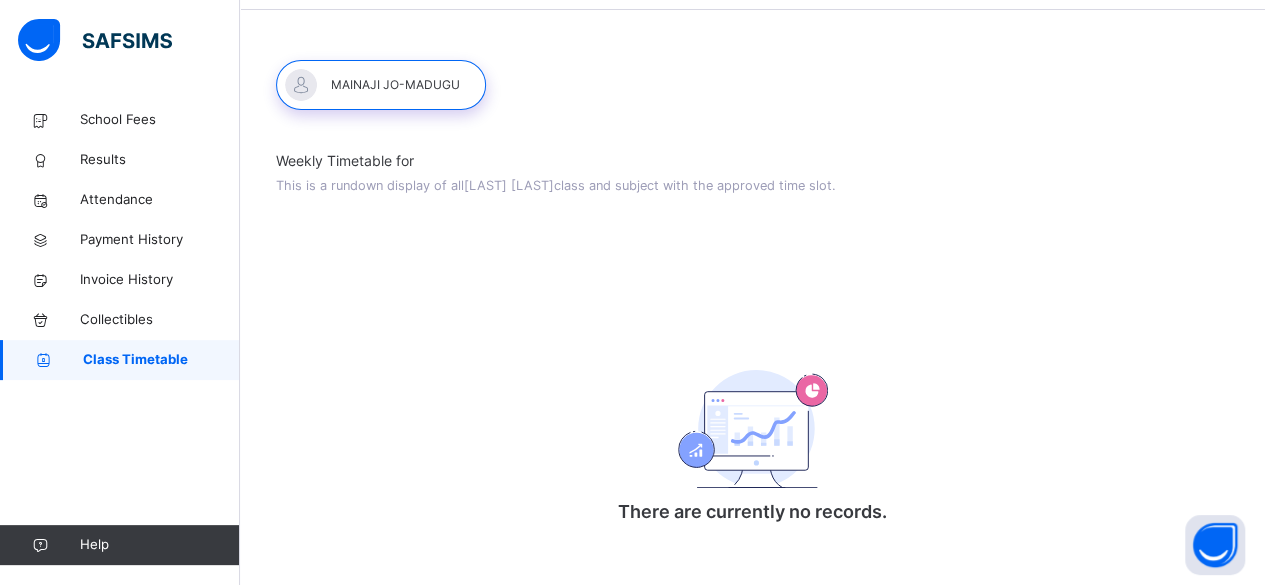 scroll, scrollTop: 0, scrollLeft: 0, axis: both 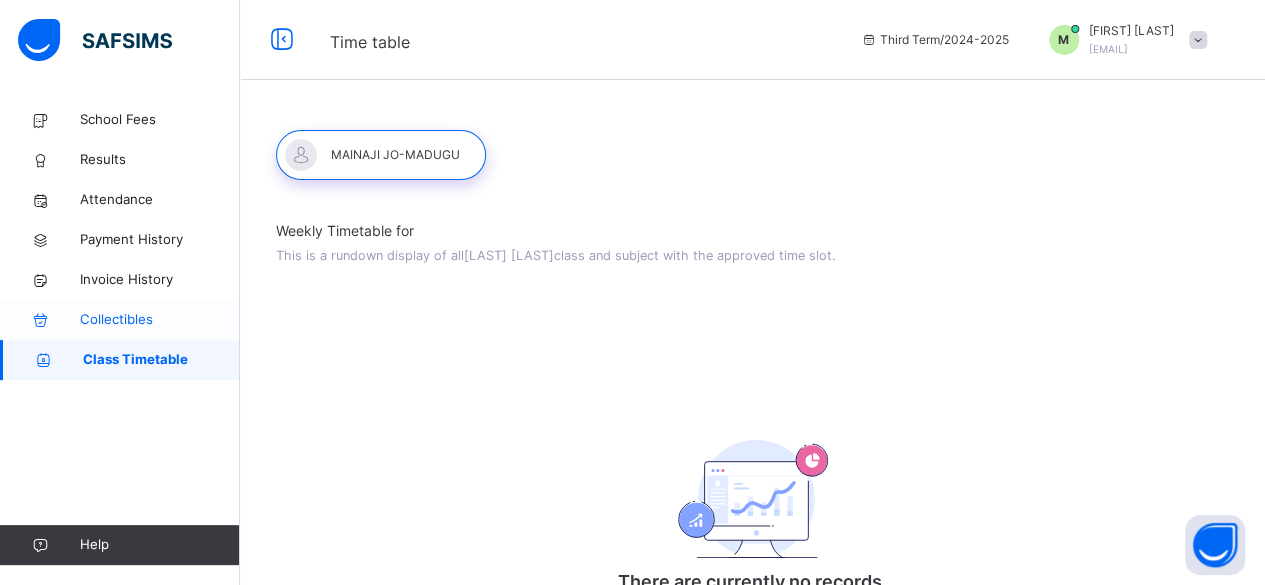 click on "Collectibles" at bounding box center (120, 320) 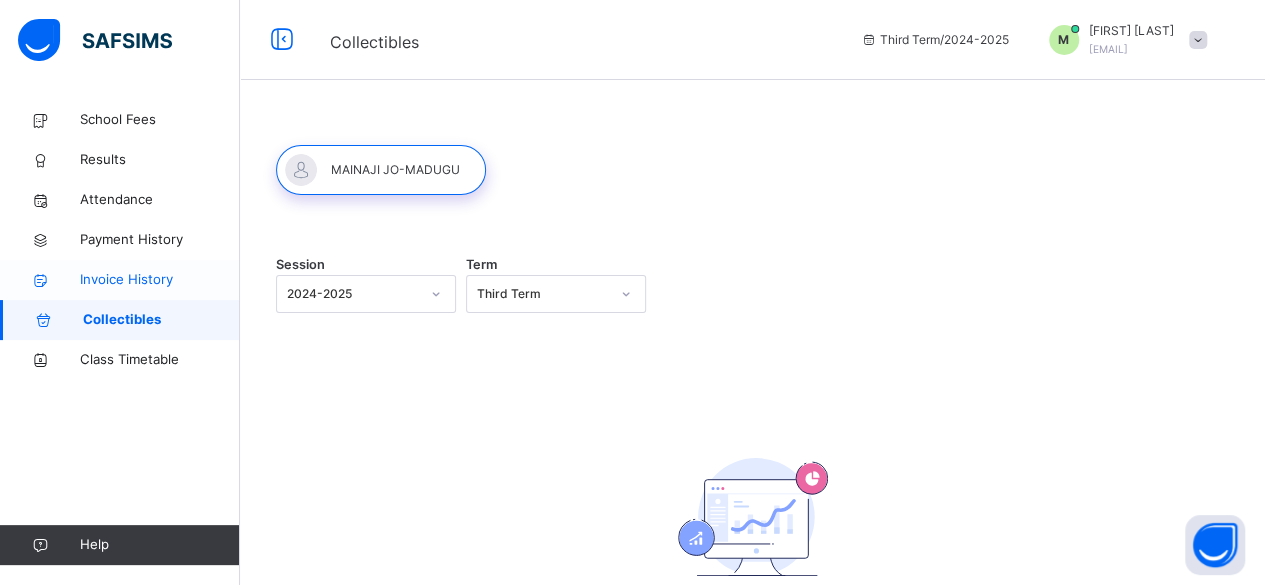 click on "Invoice History" at bounding box center [160, 280] 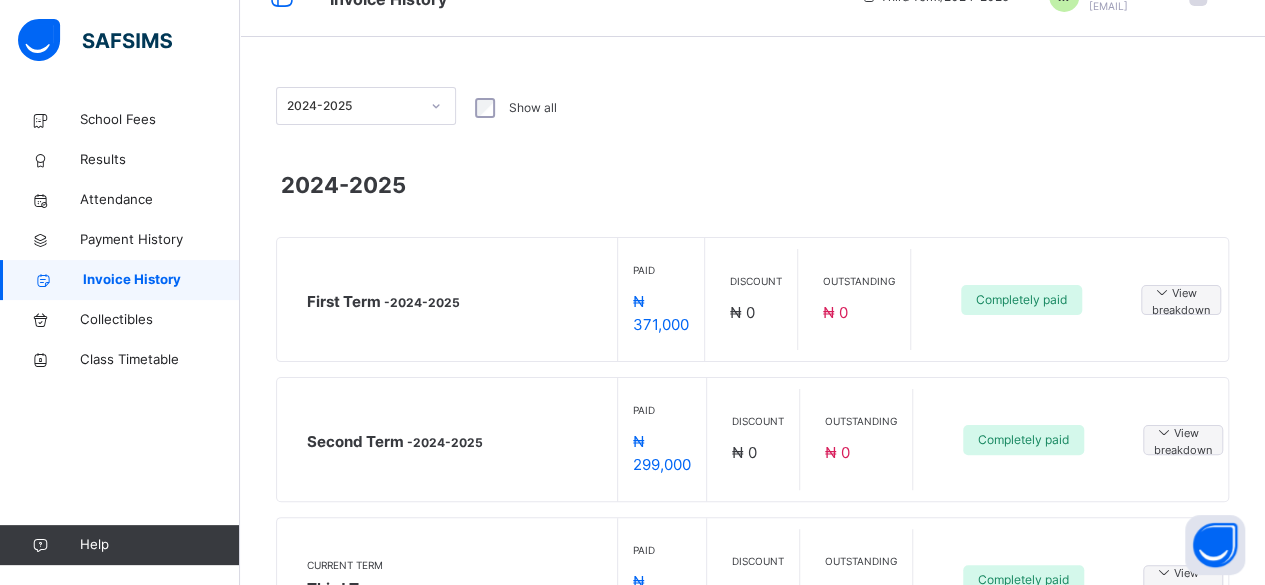 scroll, scrollTop: 148, scrollLeft: 0, axis: vertical 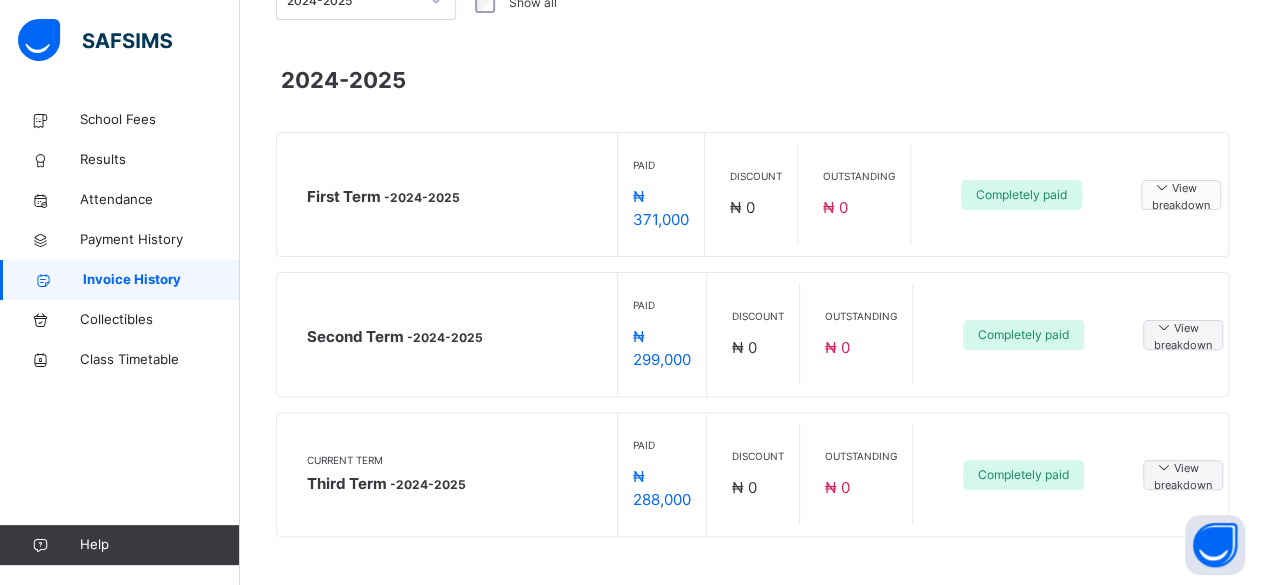 click at bounding box center (1162, 186) 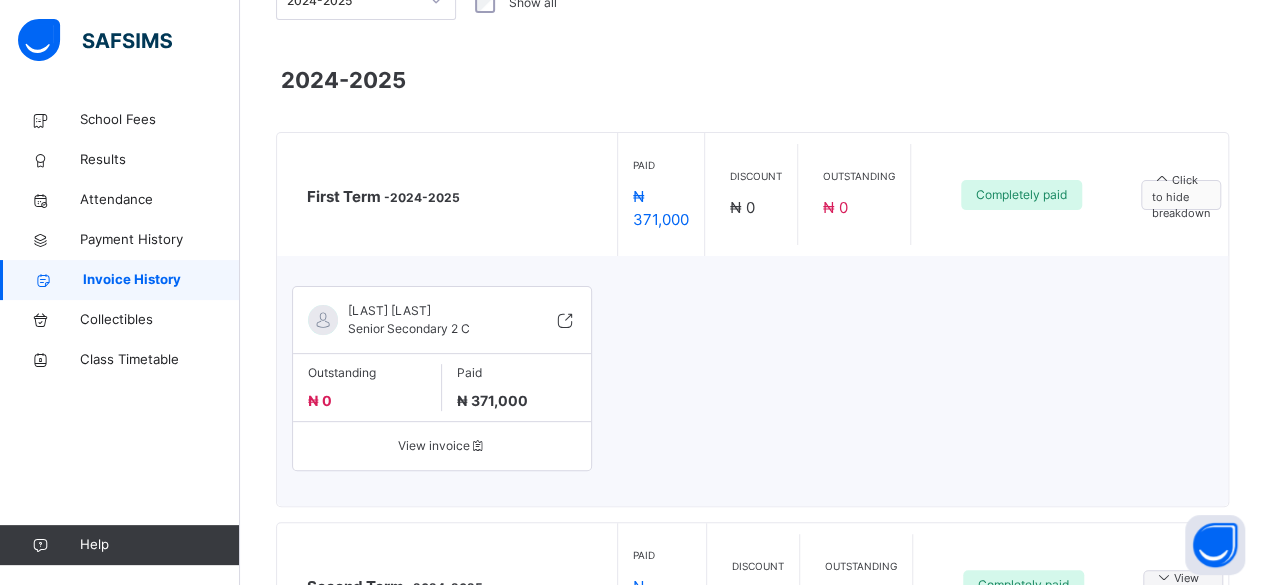 click on "Click to hide breakdown" at bounding box center (1181, 195) 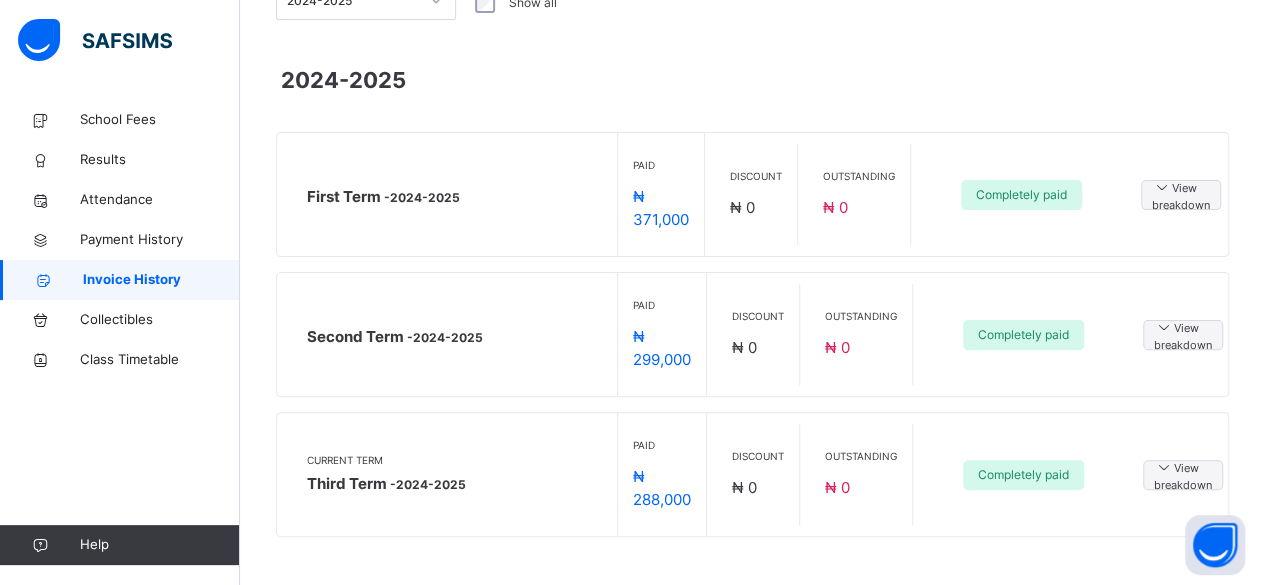 scroll, scrollTop: 143, scrollLeft: 0, axis: vertical 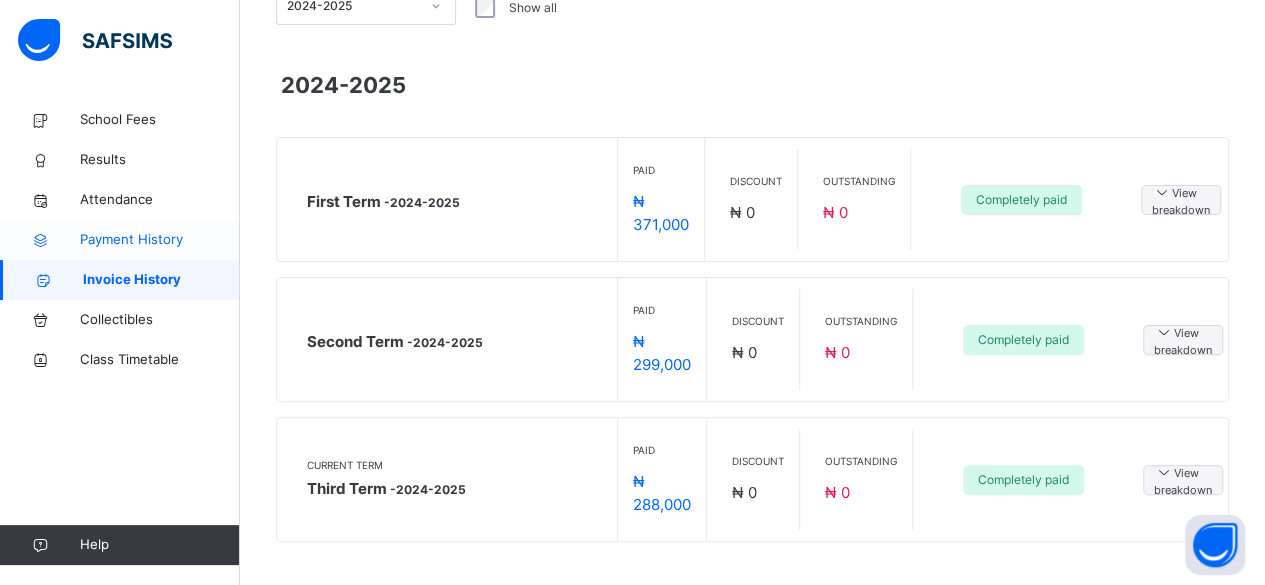 click on "Payment History" at bounding box center [120, 240] 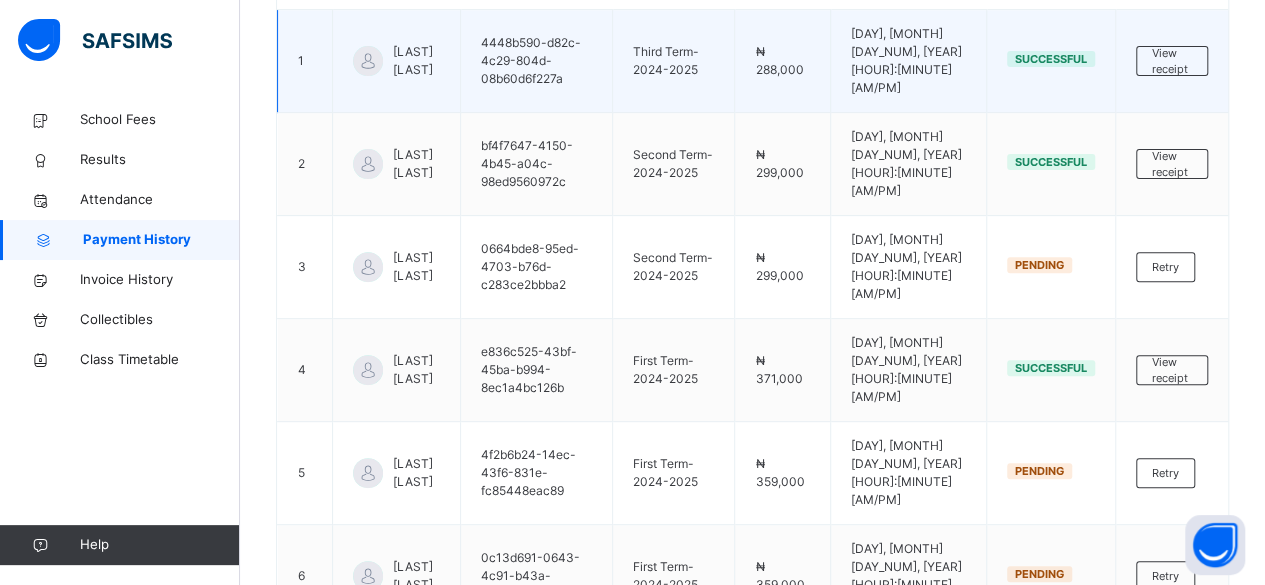 scroll, scrollTop: 0, scrollLeft: 0, axis: both 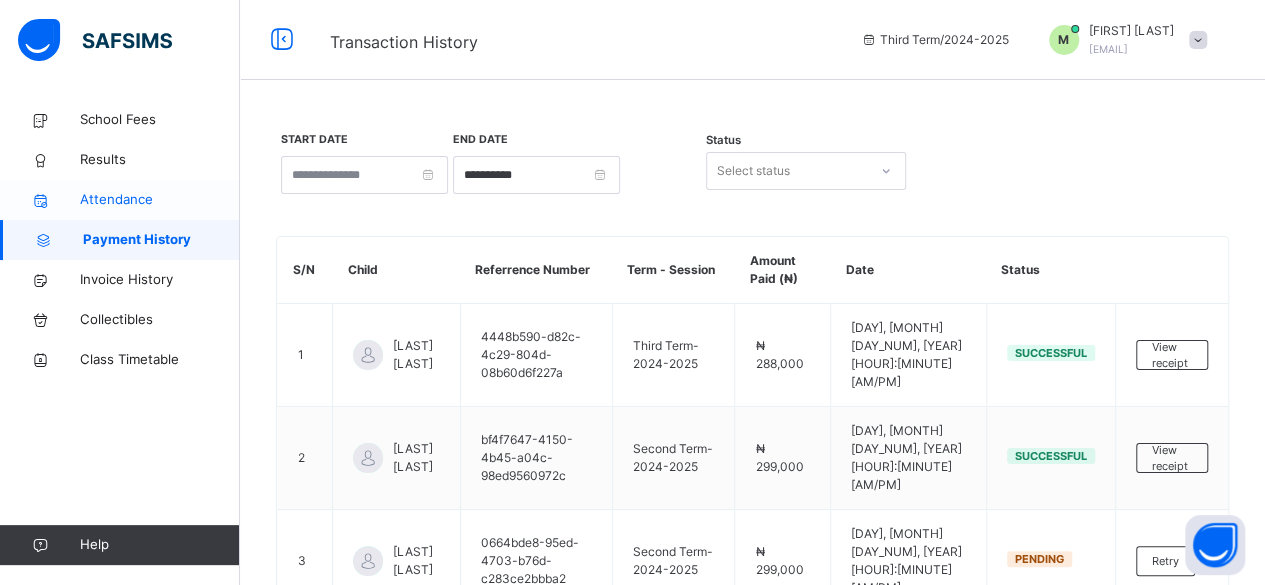 click on "Attendance" at bounding box center (120, 200) 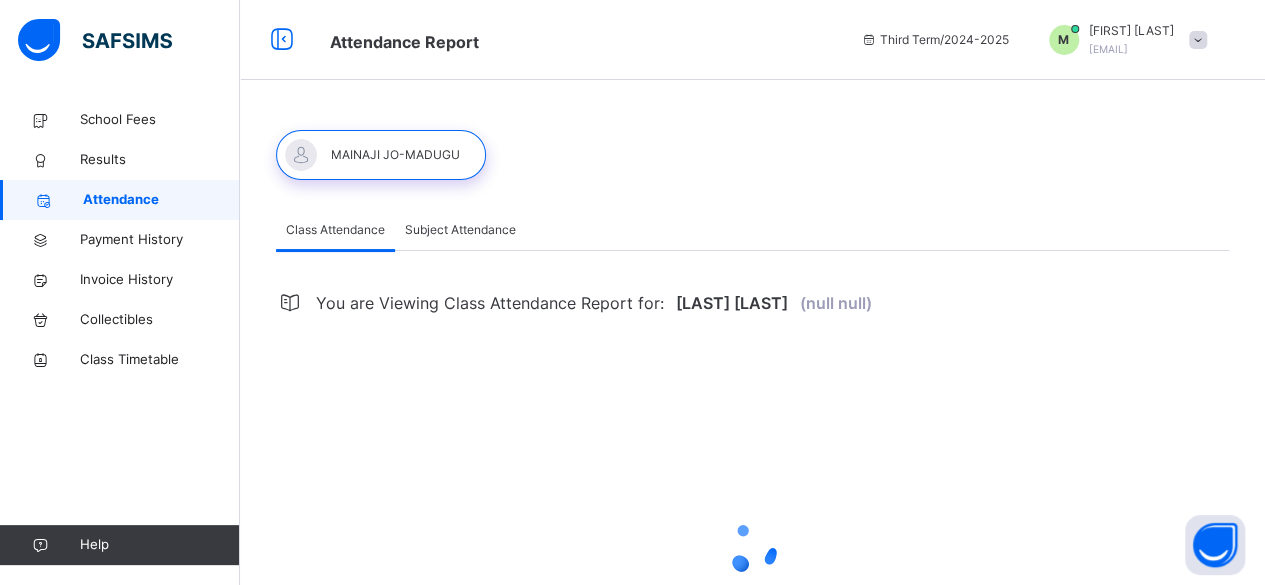 select on "****" 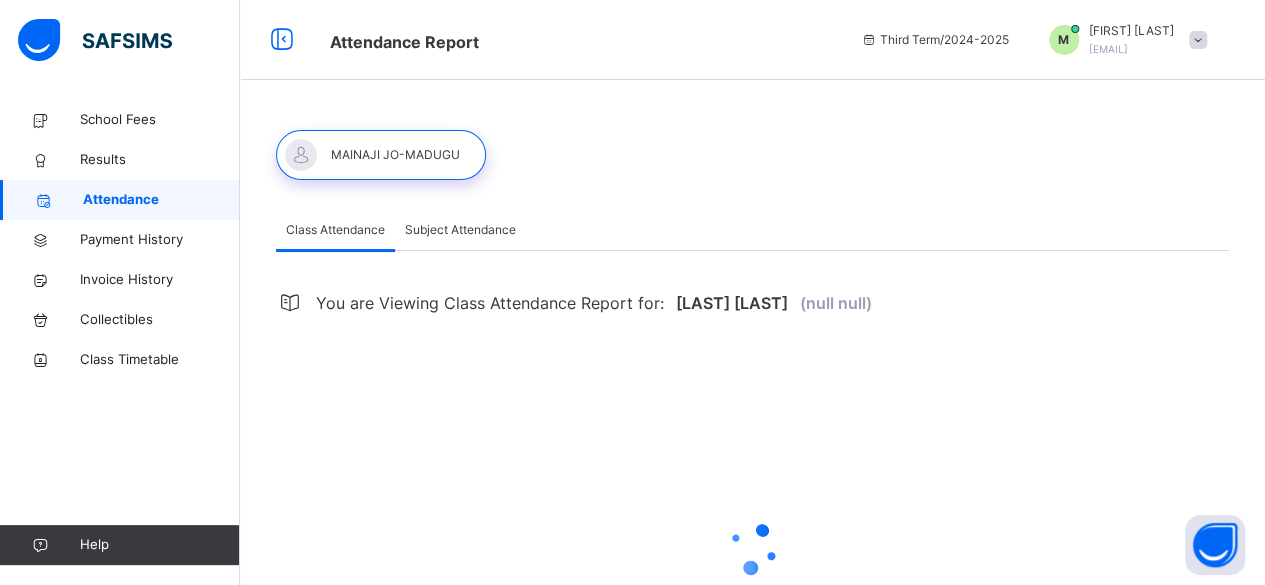 select on "*" 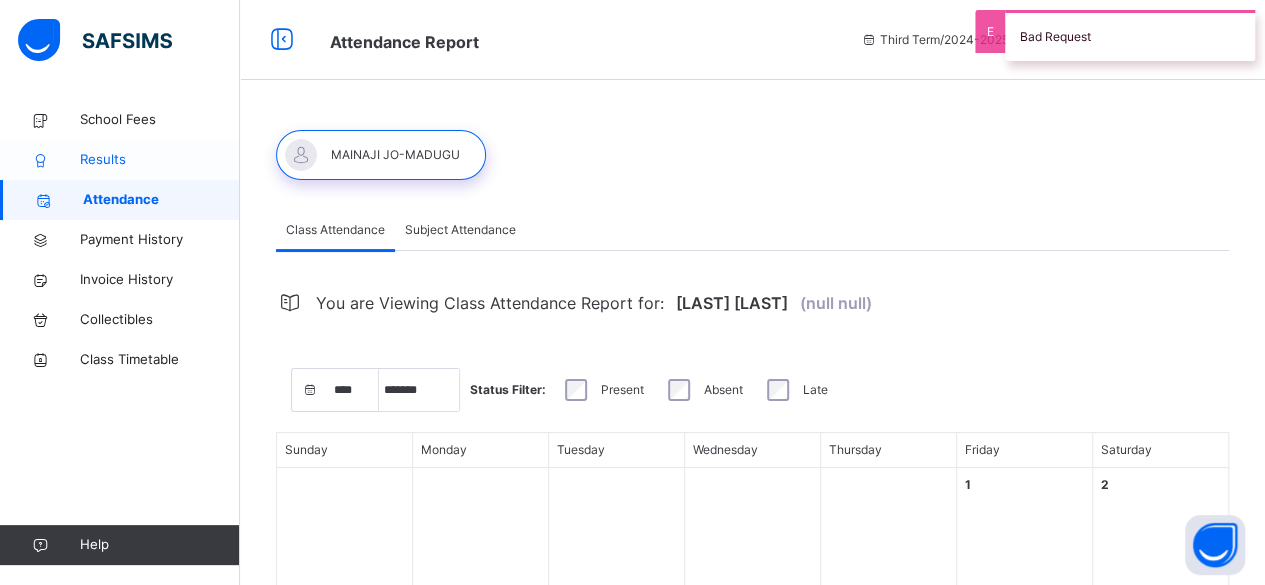 click on "Results" at bounding box center (160, 160) 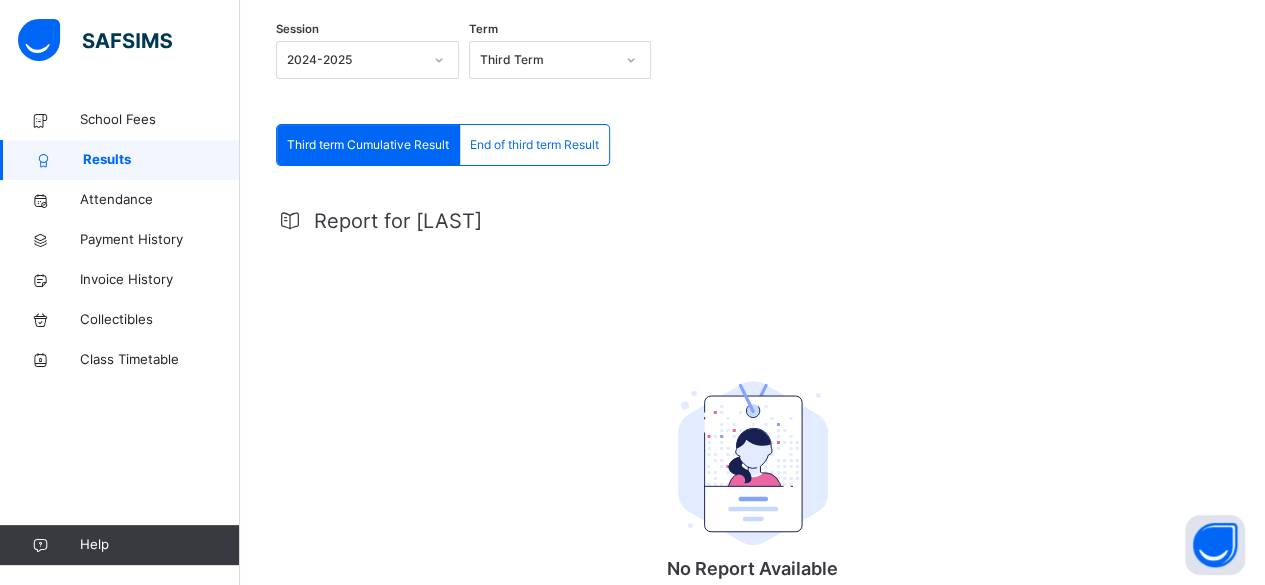 scroll, scrollTop: 373, scrollLeft: 0, axis: vertical 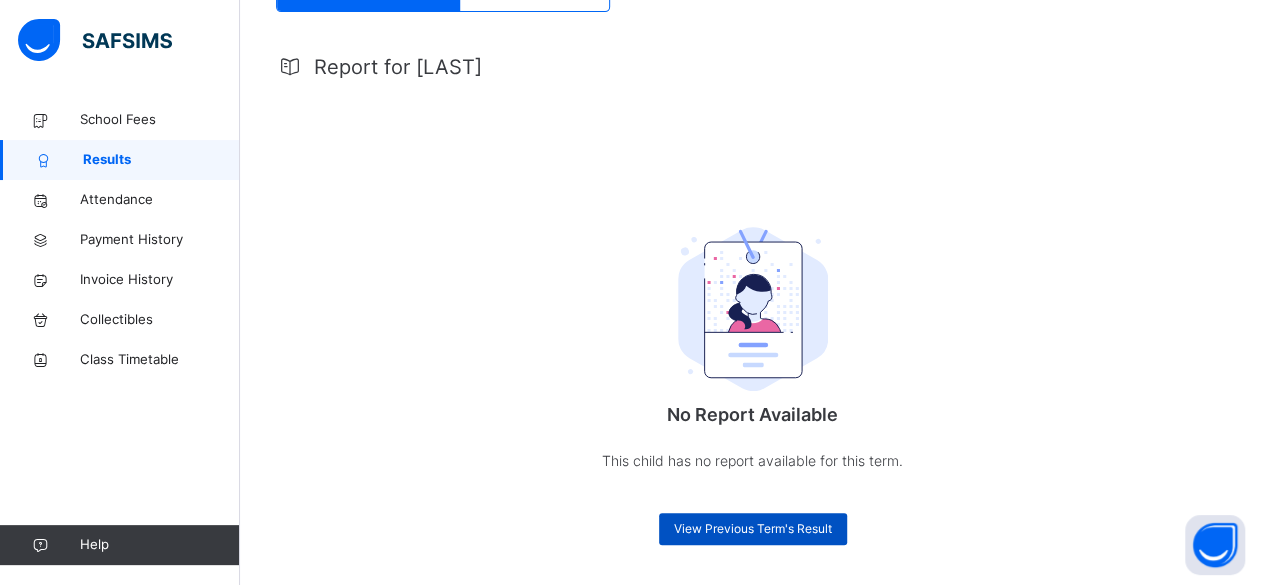 click on "View Previous Term's Result" at bounding box center (753, 529) 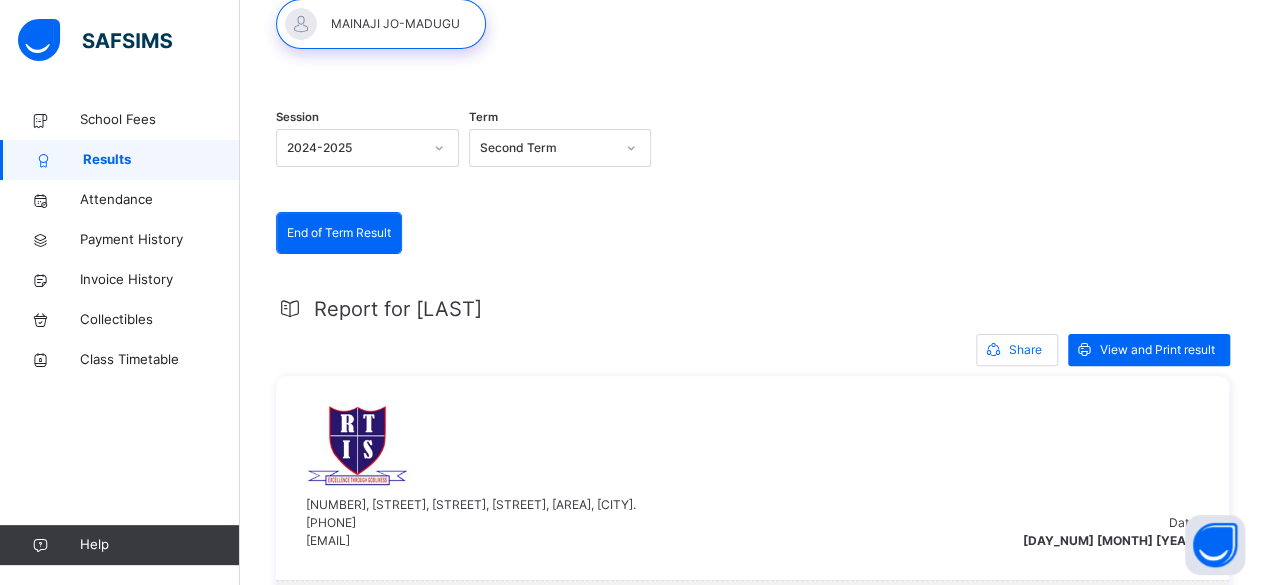 scroll, scrollTop: 0, scrollLeft: 0, axis: both 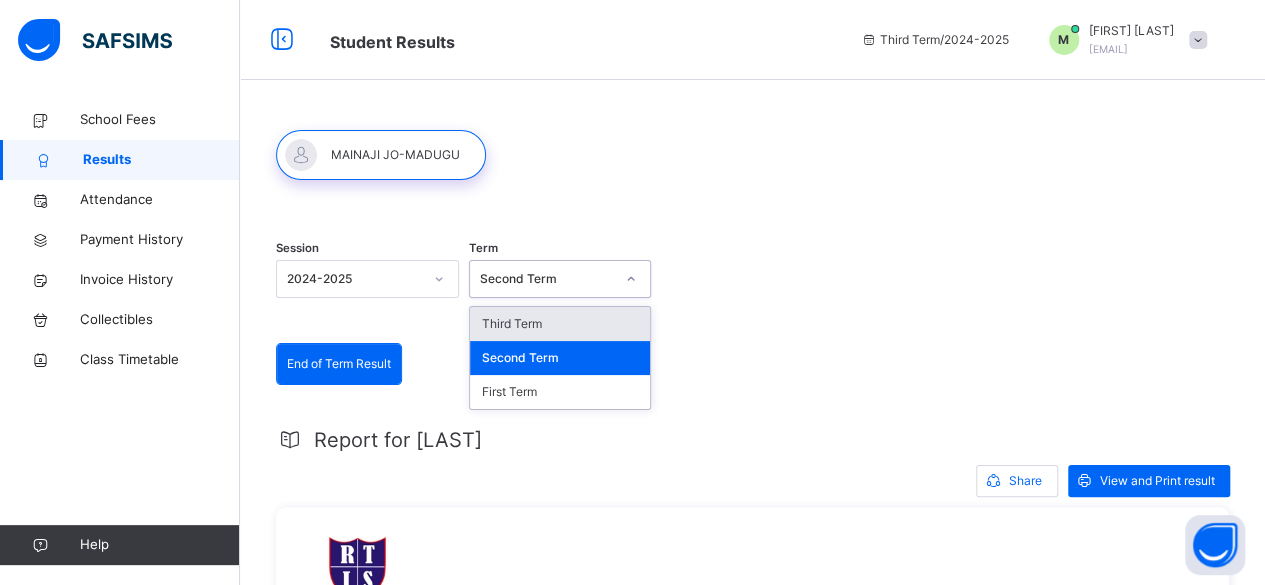 click on "Second Term" at bounding box center (547, 279) 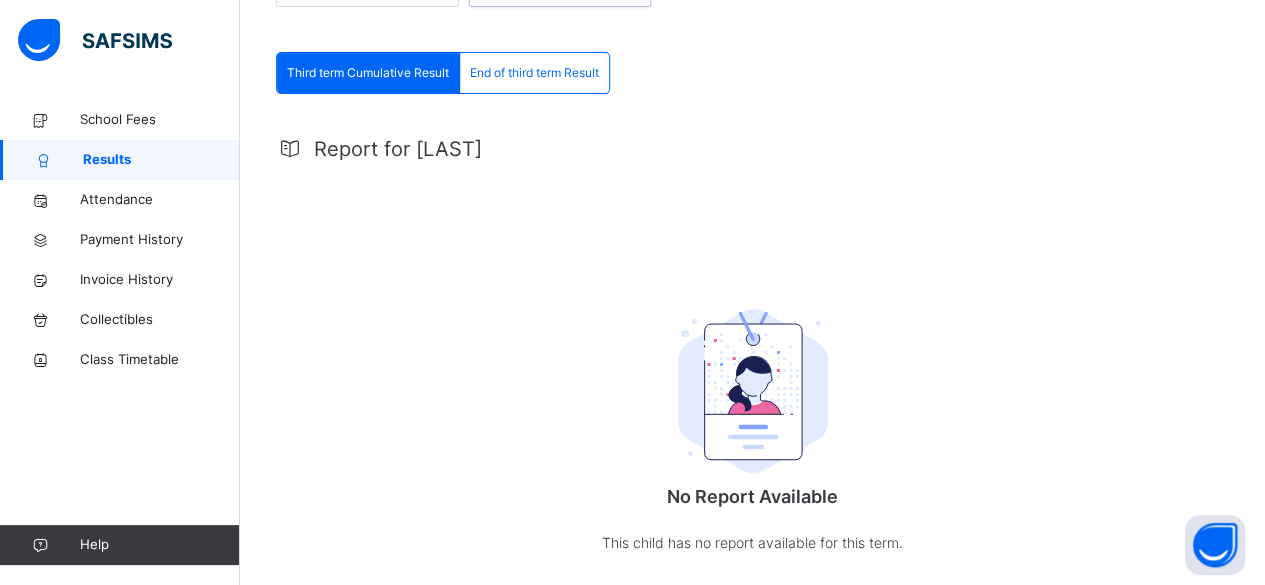 scroll, scrollTop: 292, scrollLeft: 0, axis: vertical 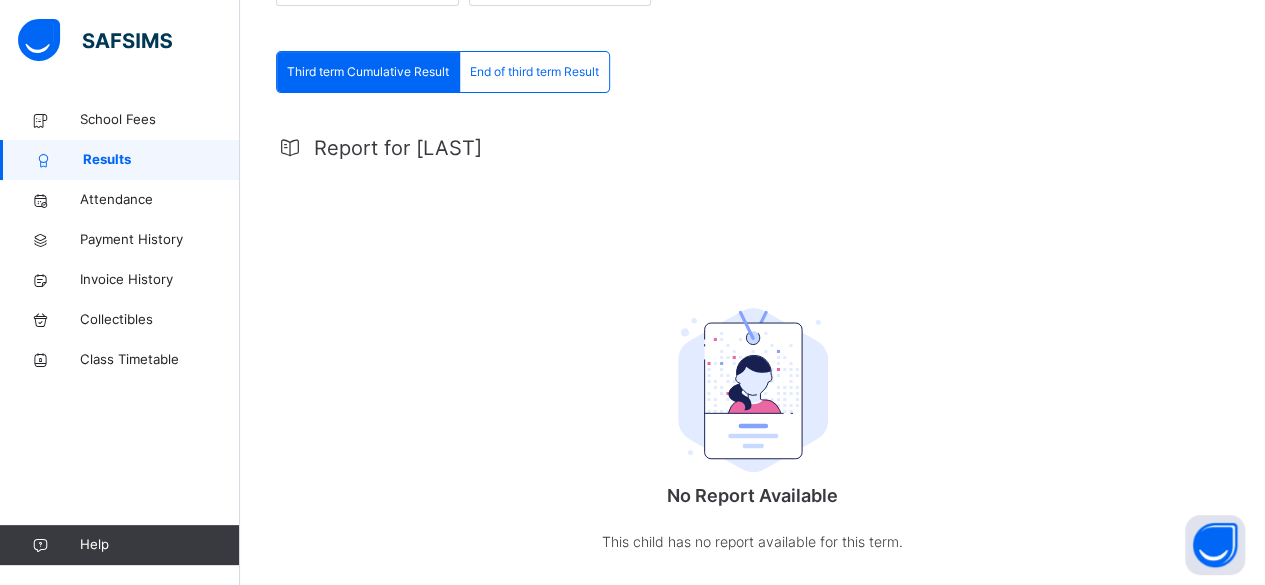 click on "End of third term Result" at bounding box center [534, 72] 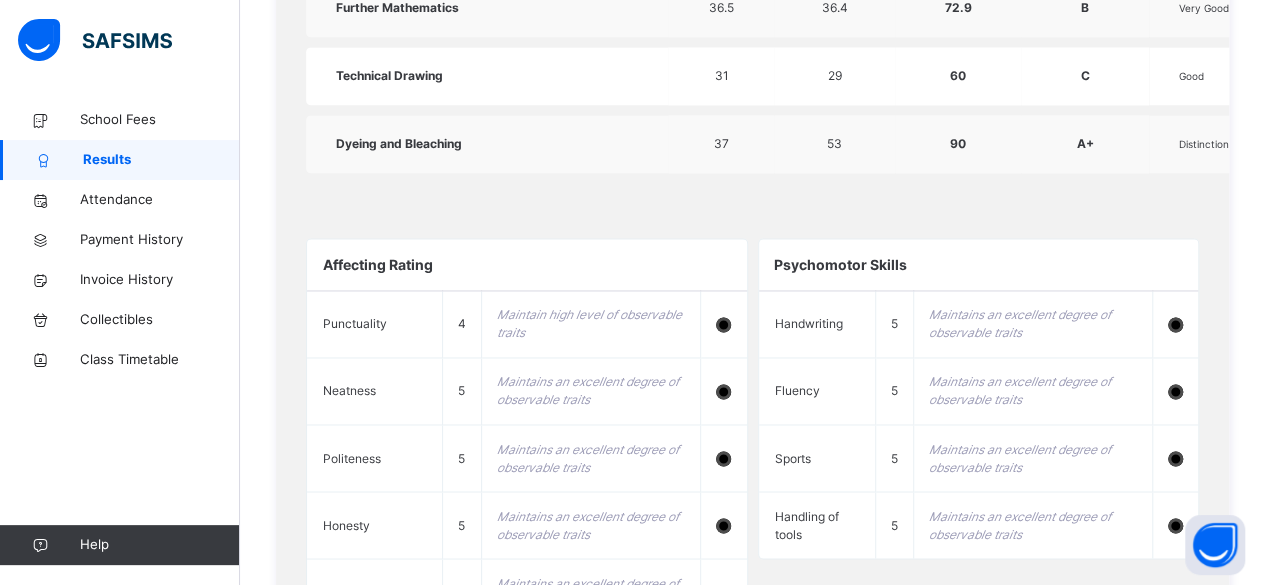 scroll, scrollTop: 1543, scrollLeft: 0, axis: vertical 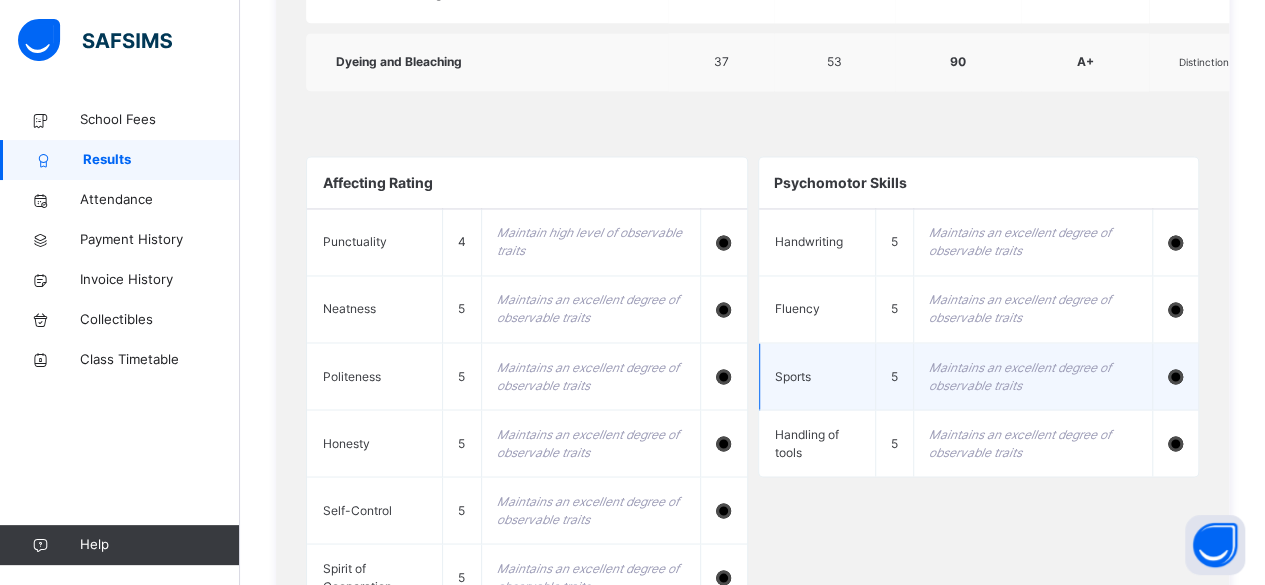 click on "Sports" at bounding box center (817, 376) 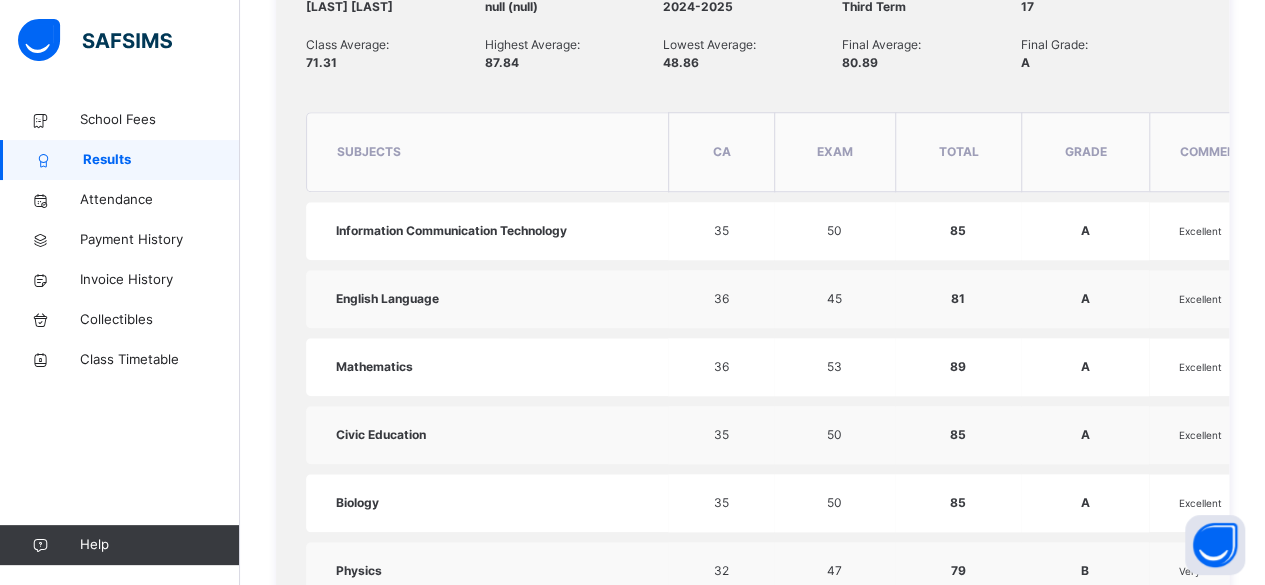 scroll, scrollTop: 761, scrollLeft: 0, axis: vertical 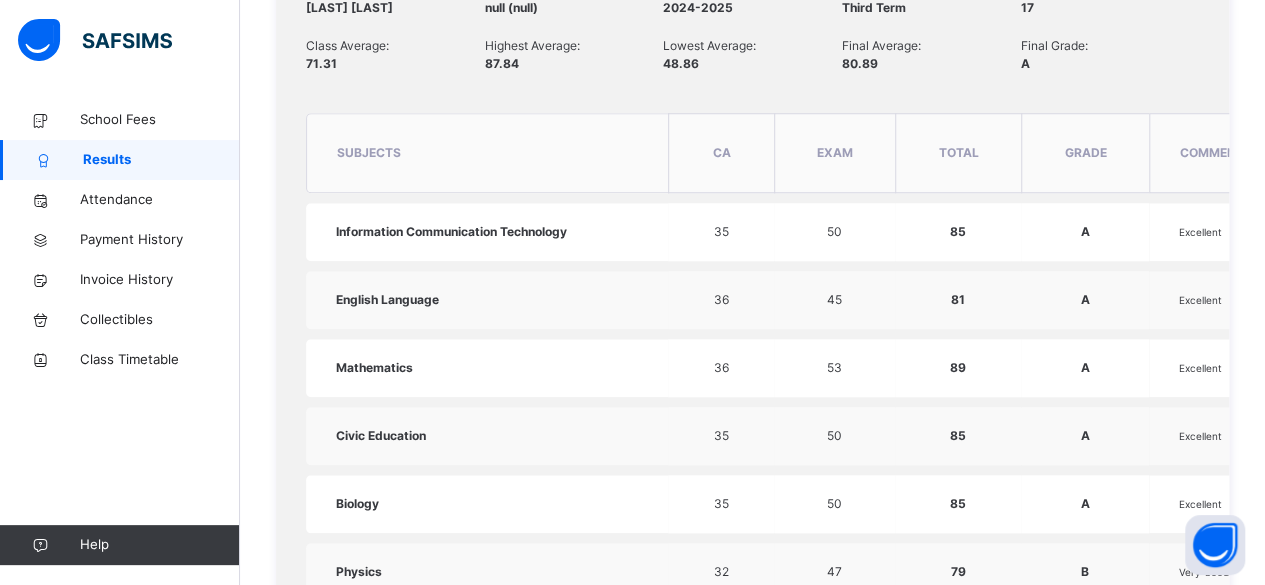 click on "subjects     CA     EXAM     total     grade     comment   Information Communication Technology 35 50 85 A Excellent English Language 36 45 81 A Excellent Mathematics 36 53 89 A Excellent Civic Education 35 50 85 A Excellent Biology 35 50 85 A Excellent Physics 32 47 79 B Very Good Chemistry 34 48 82 A Excellent Further Mathematics 36.5 36.4 72.9 B Very Good Technical Drawing 31 29 60 C Good Dyeing and Bleaching 37 53 90 A+ Distinction" at bounding box center (806, 493) 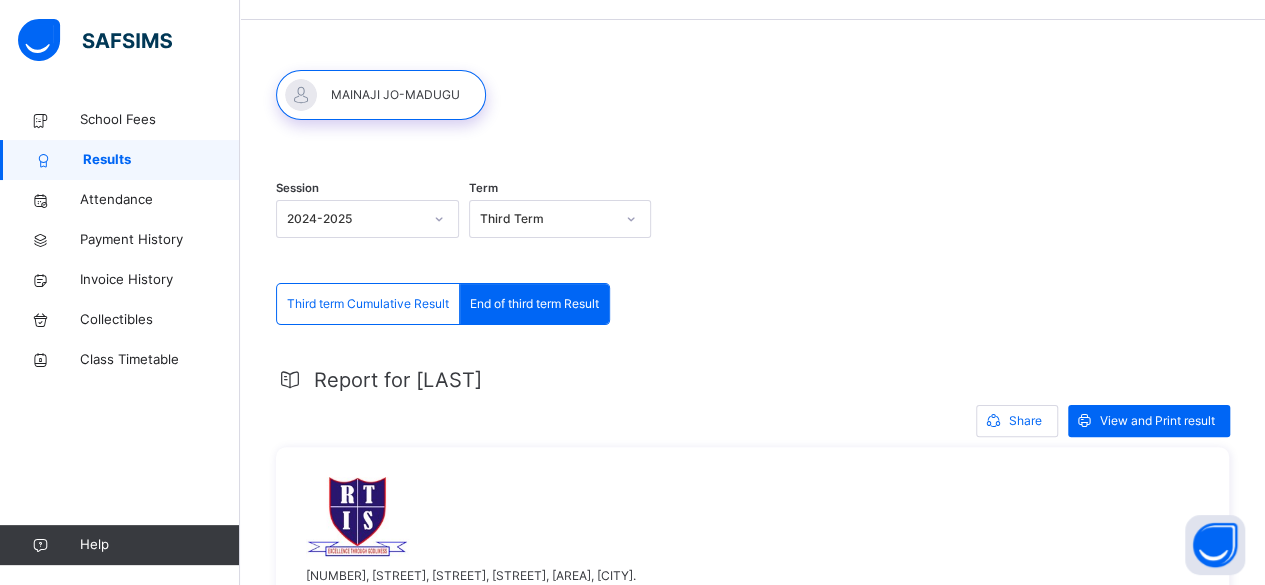 scroll, scrollTop: 0, scrollLeft: 0, axis: both 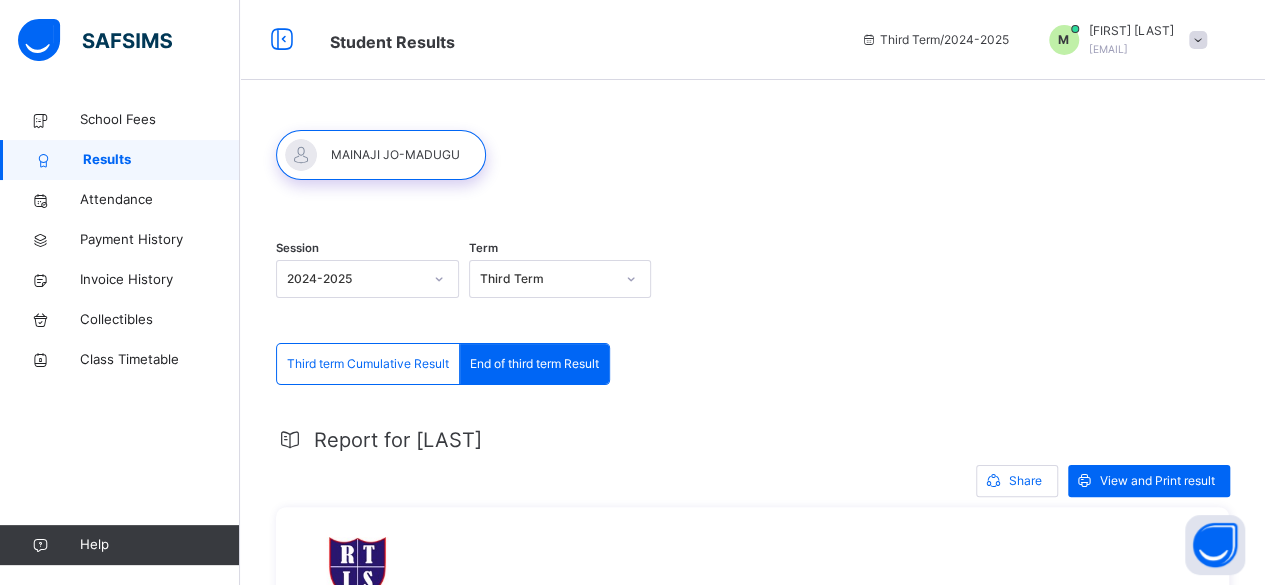 click at bounding box center [381, 155] 